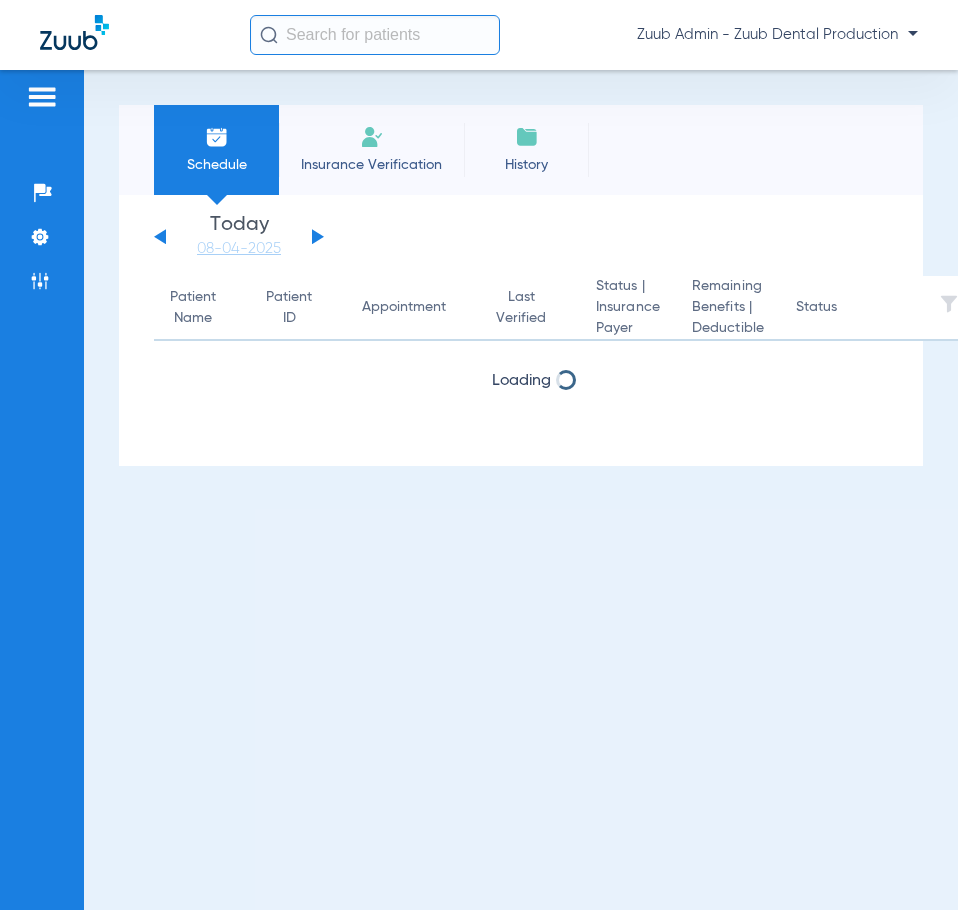 scroll, scrollTop: 0, scrollLeft: 0, axis: both 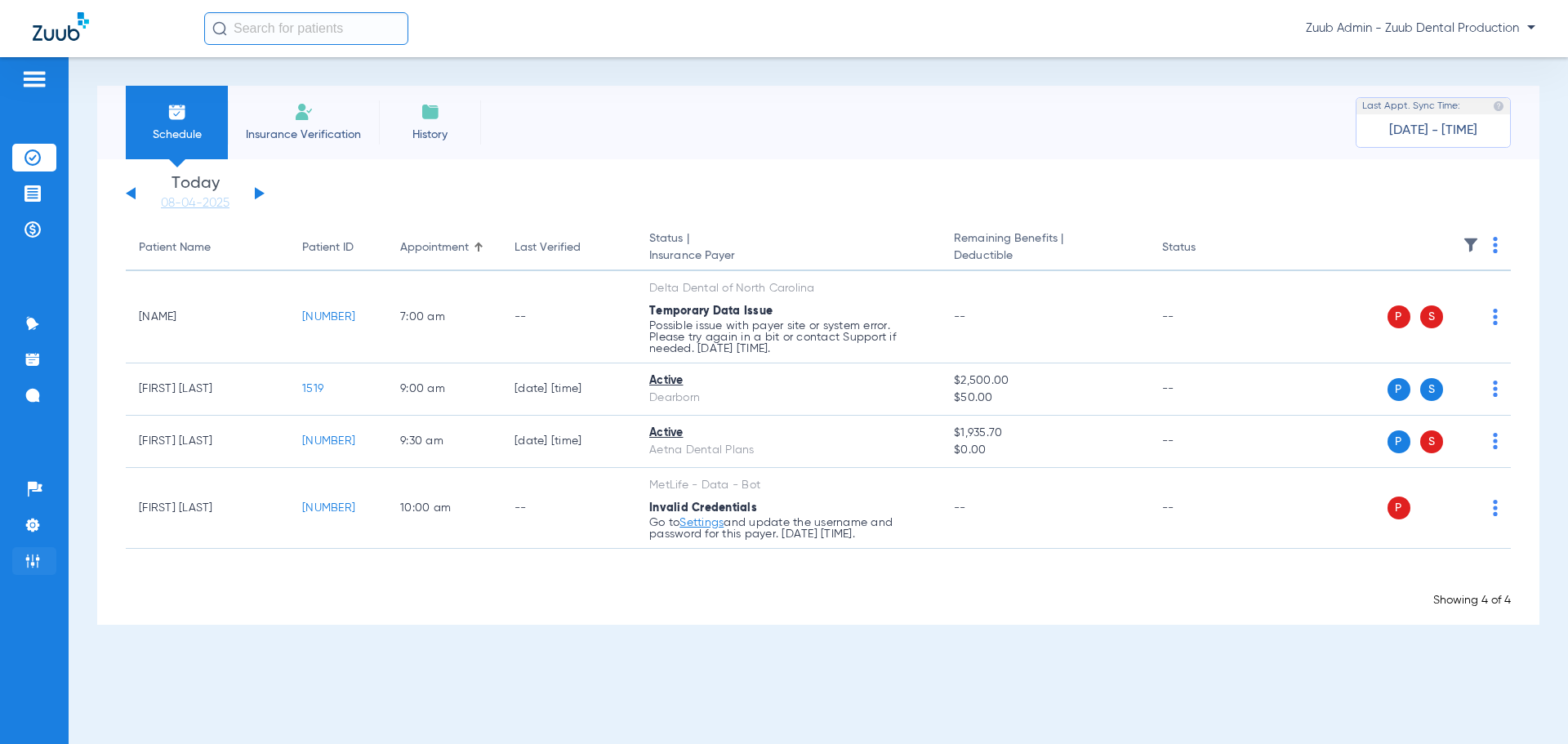 click 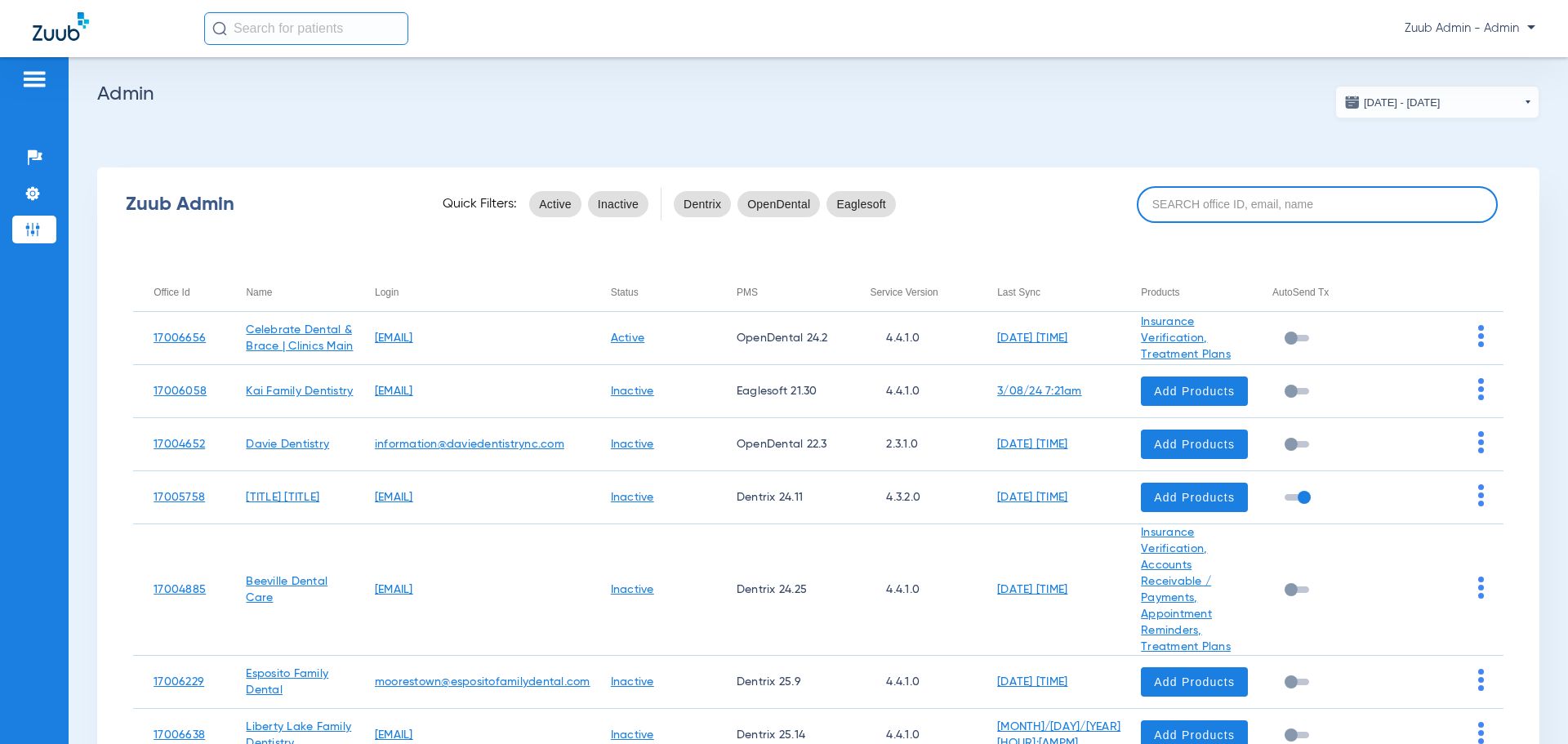 click at bounding box center (1317, 204) 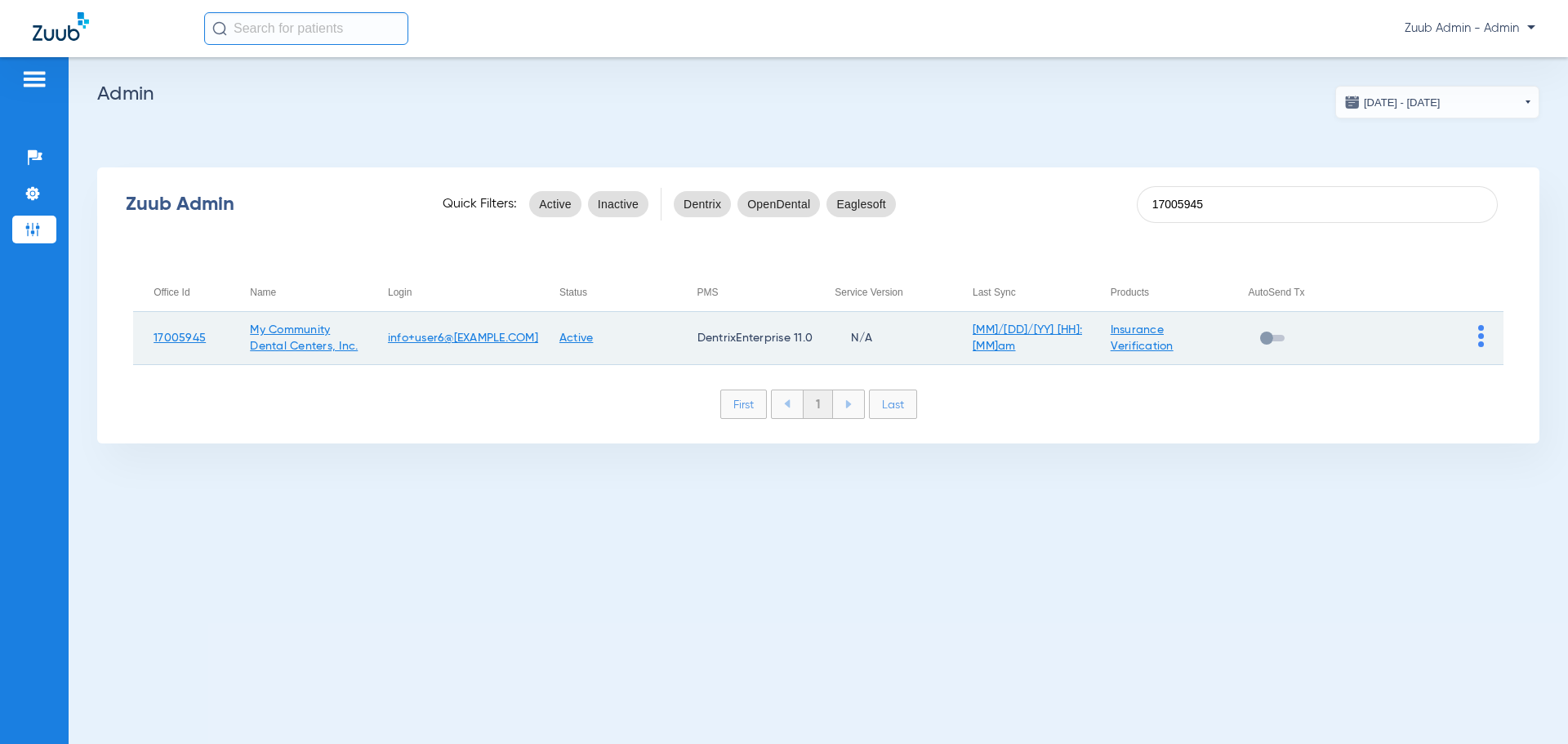 type on "17005945" 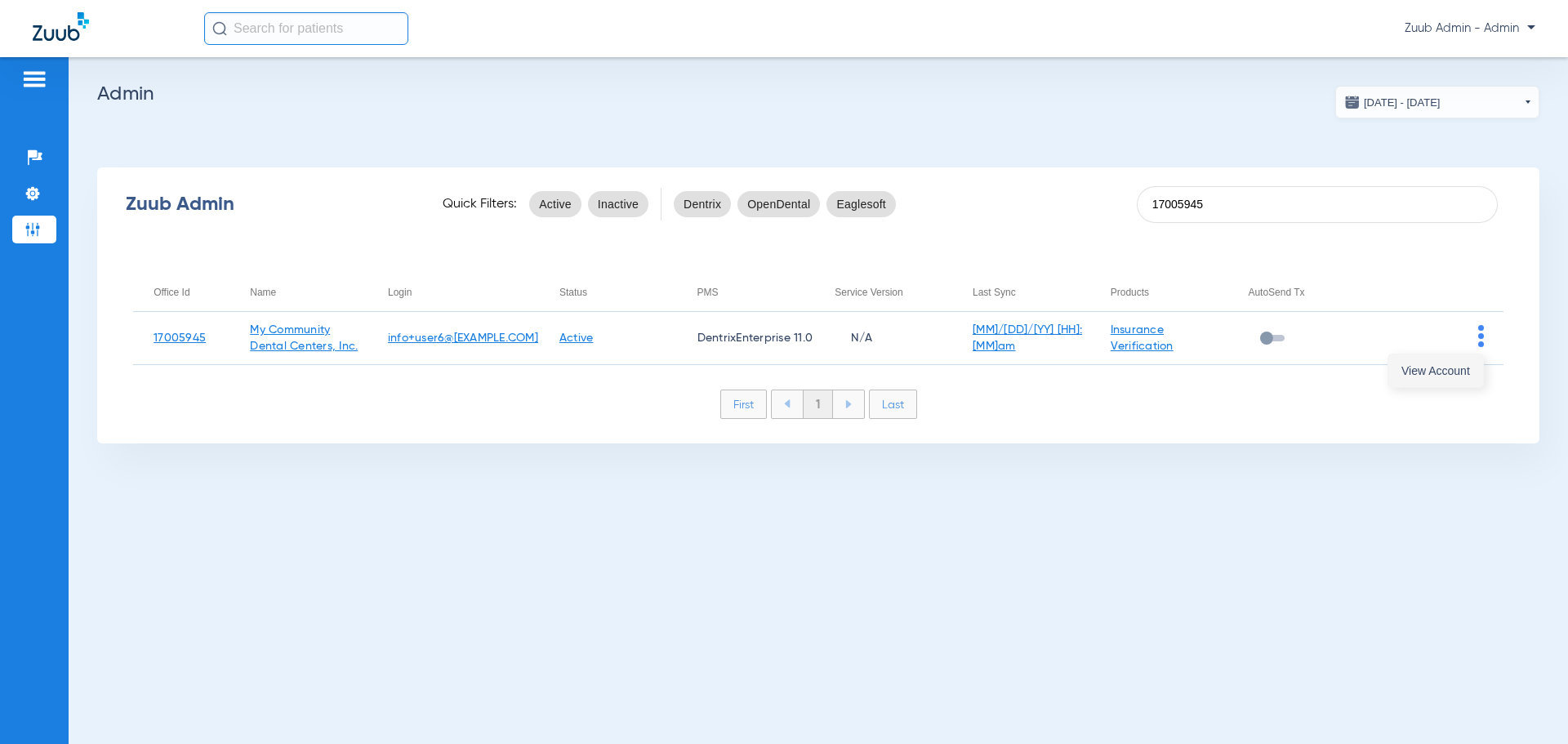 click on "View Account" at bounding box center (1436, 371) 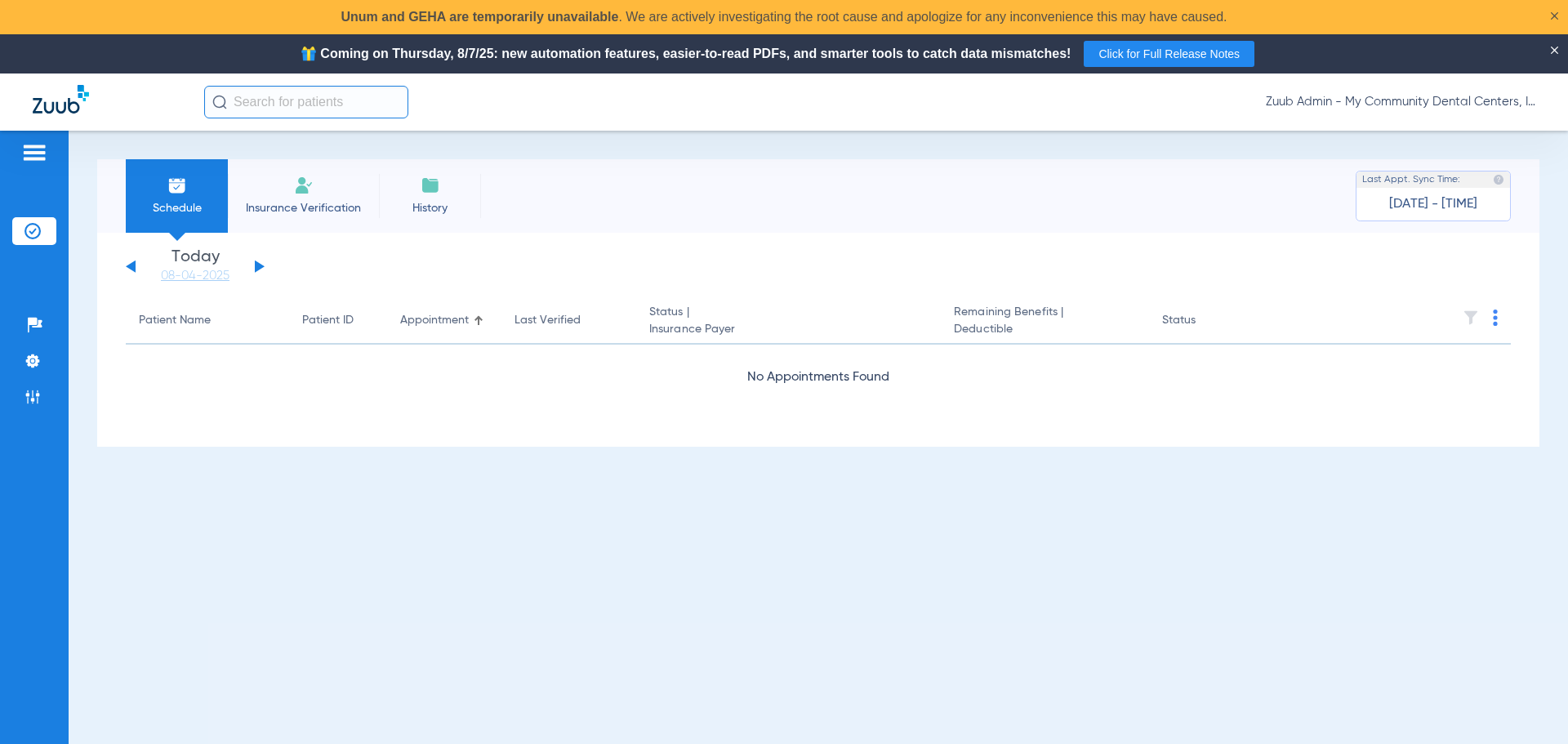 click 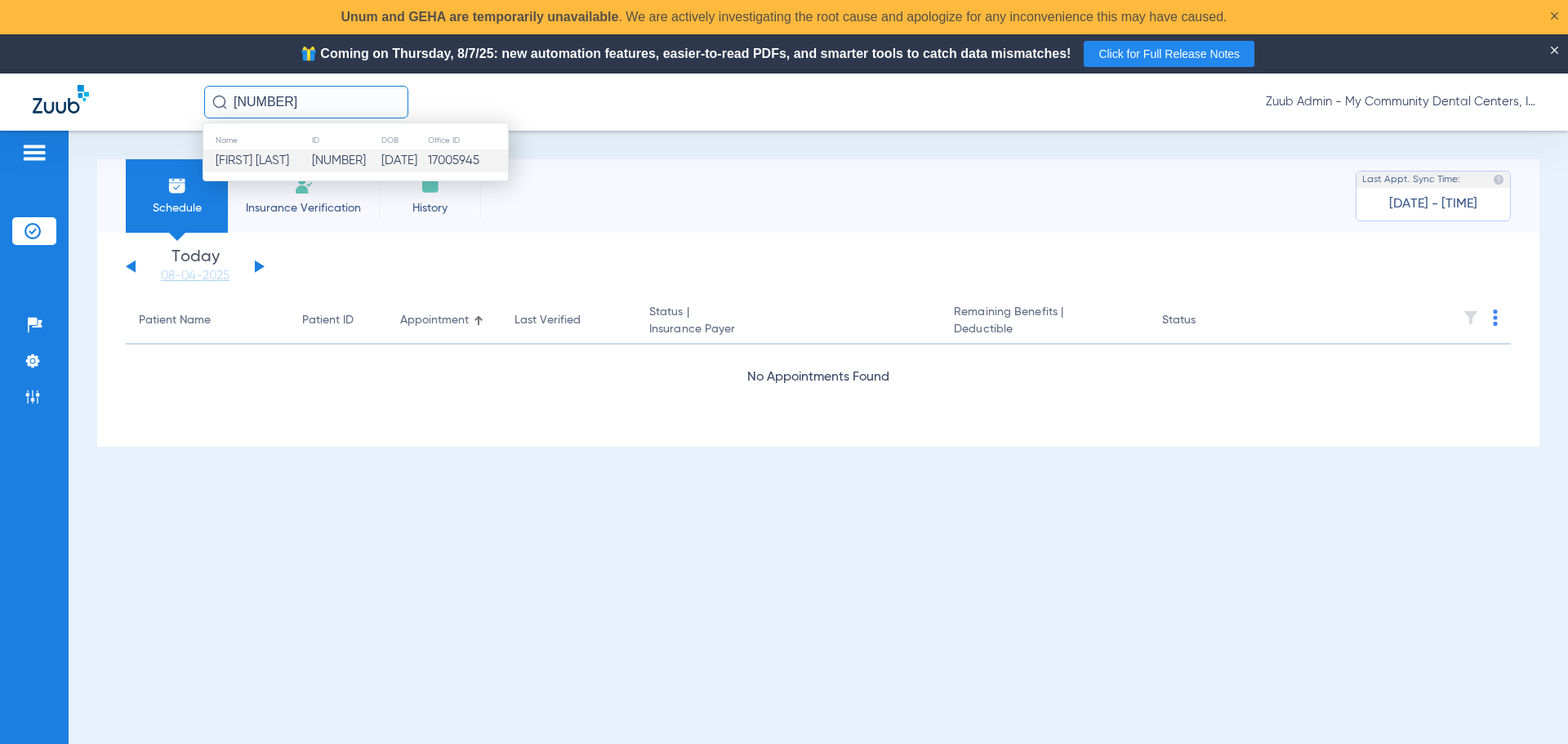 type on "[NUMBER]" 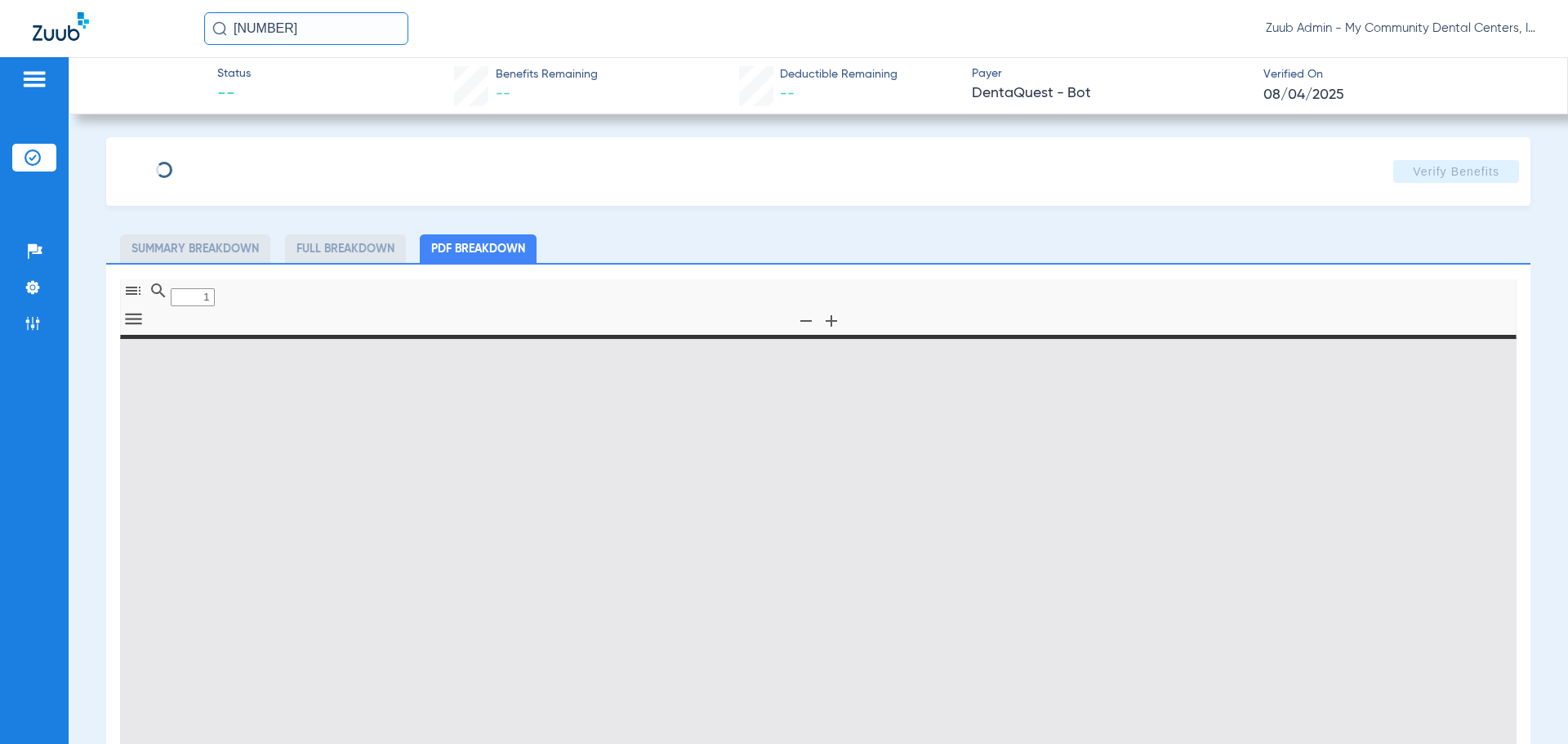 type on "0" 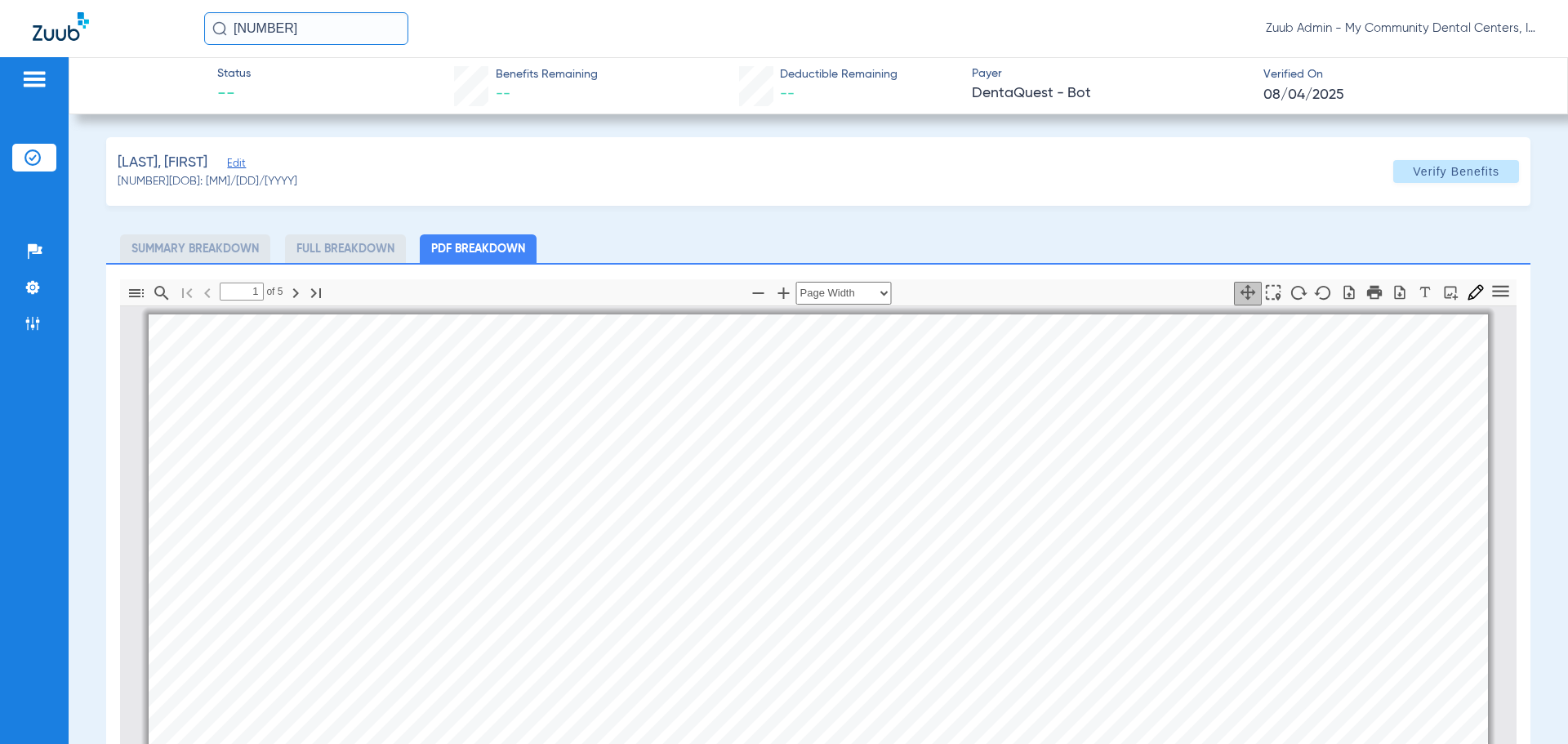 scroll, scrollTop: 8, scrollLeft: 0, axis: vertical 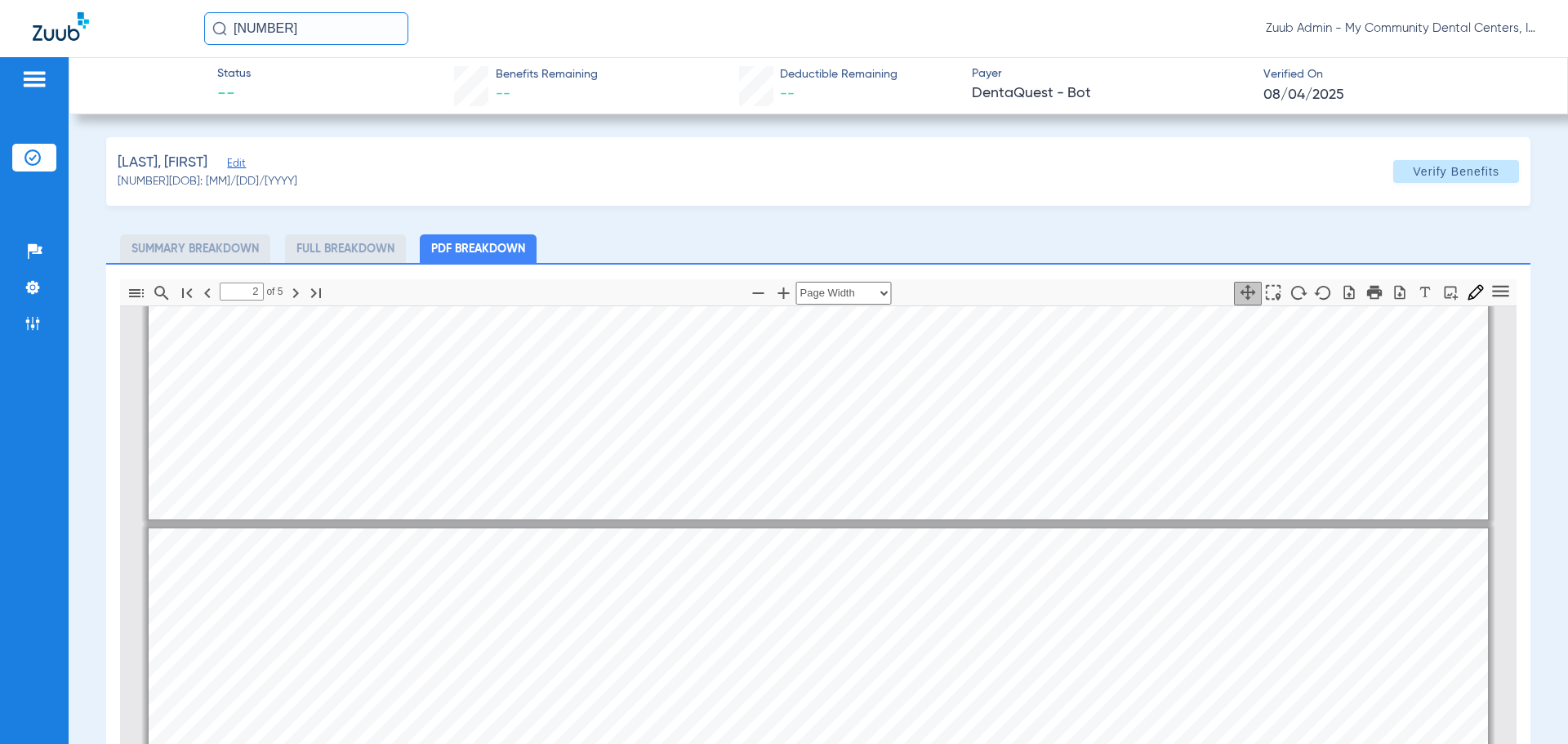 type on "1" 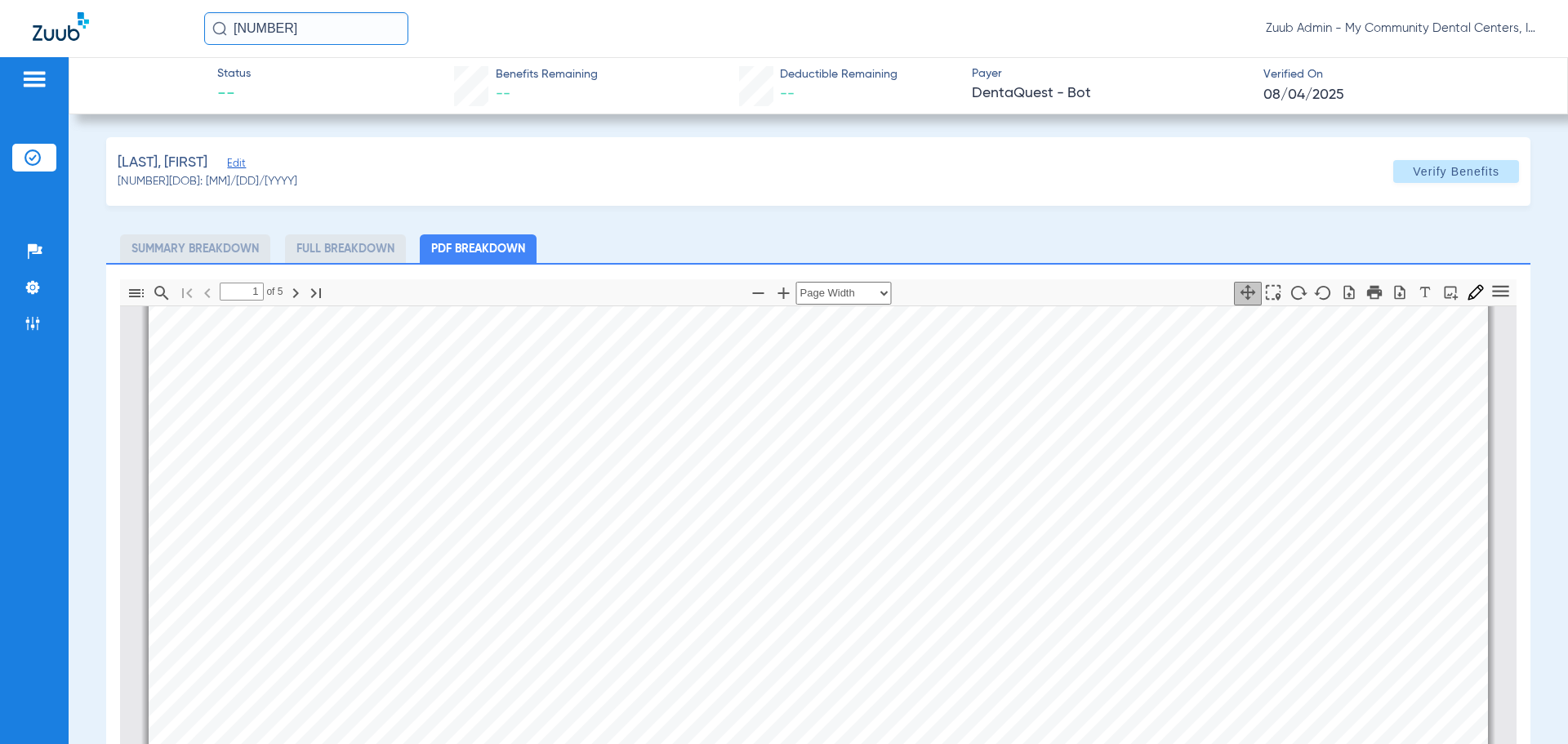 scroll, scrollTop: 0, scrollLeft: 0, axis: both 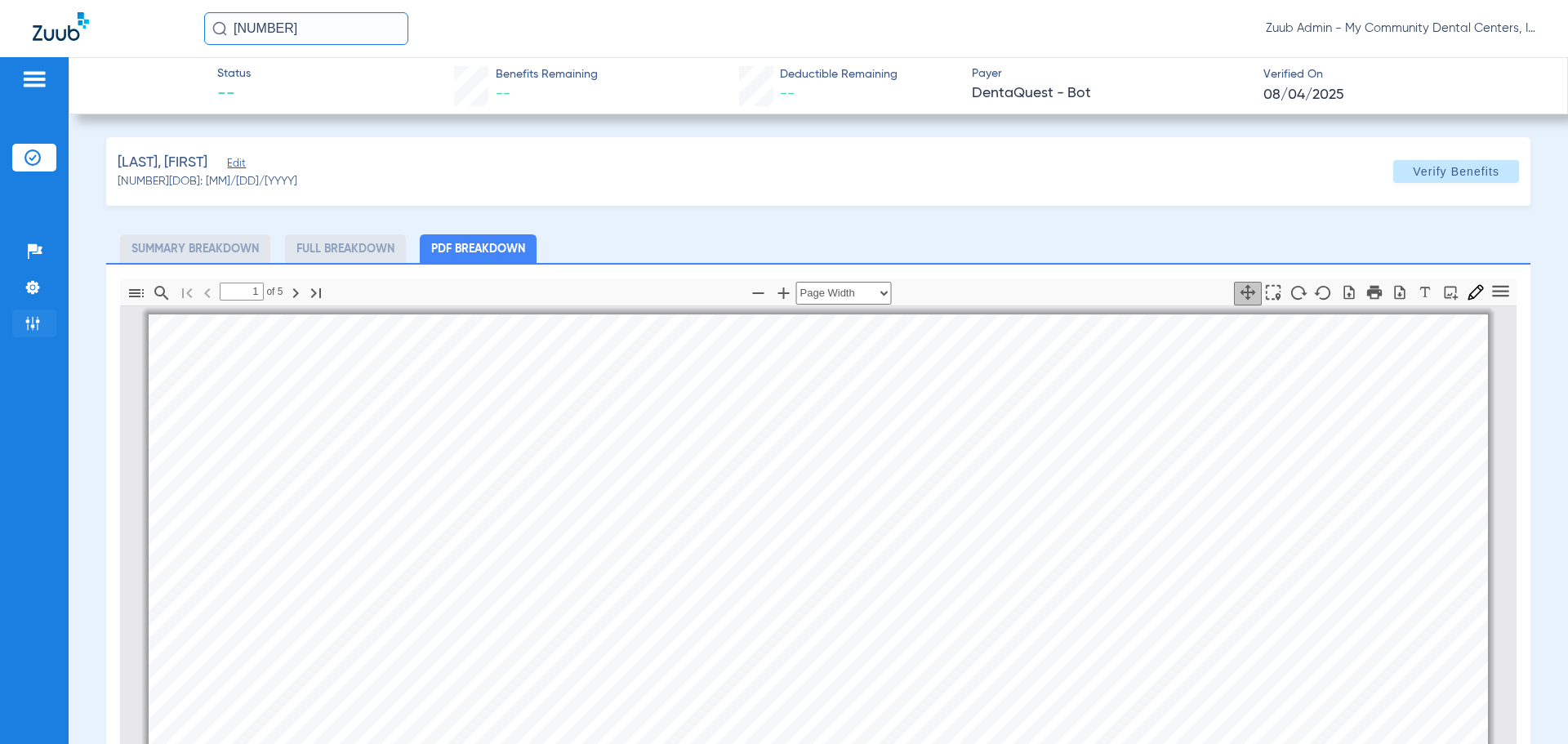 click 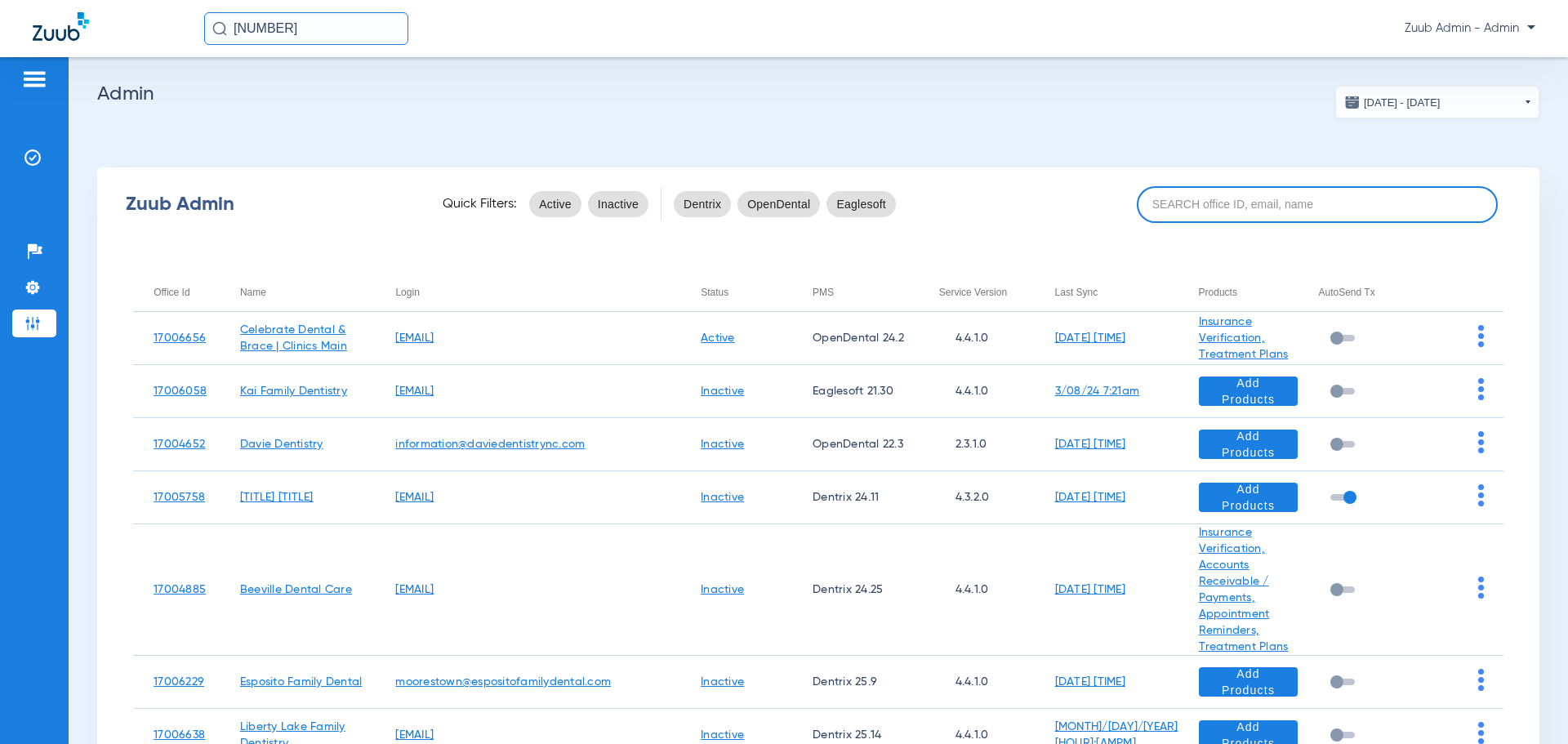 click at bounding box center [1317, 204] 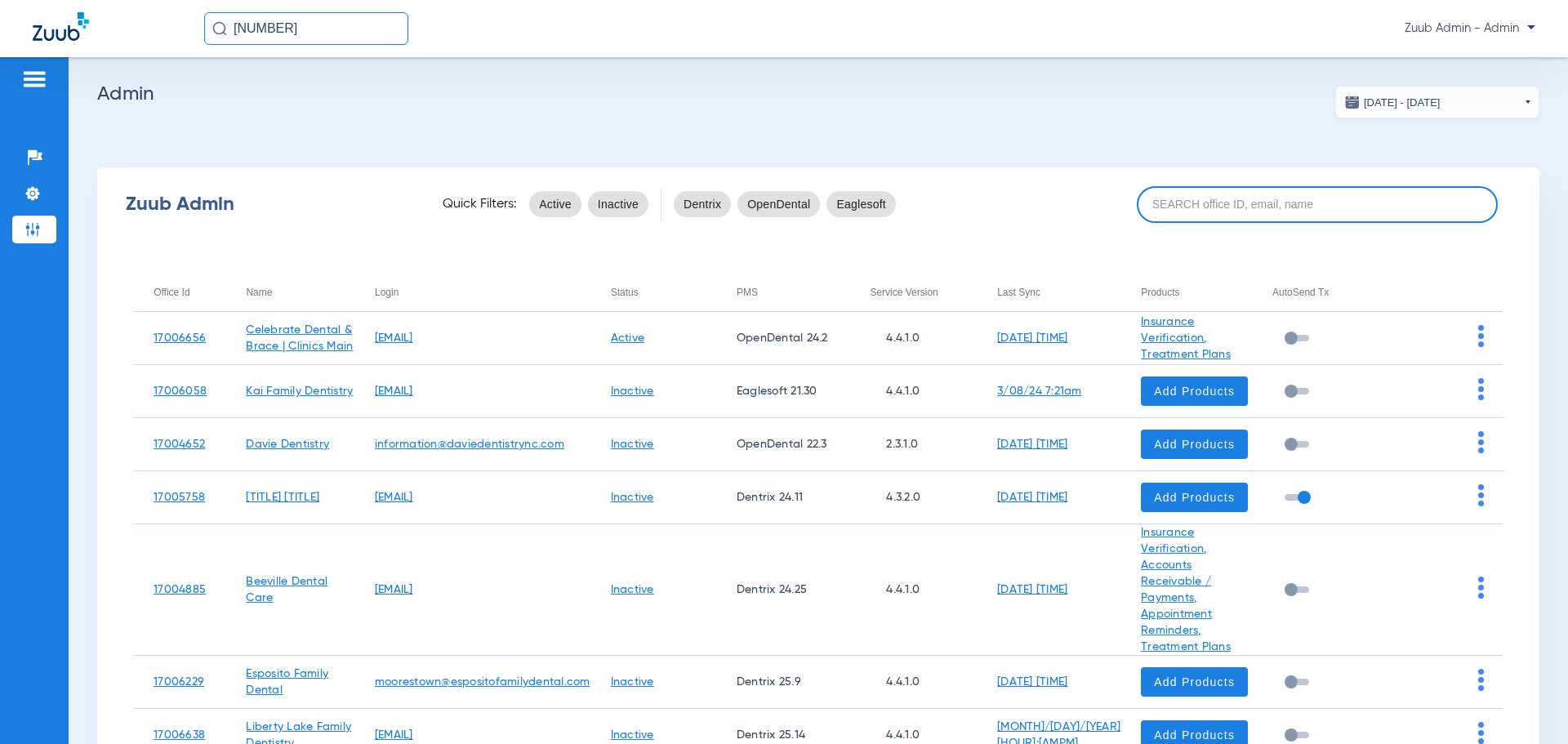 click at bounding box center [1317, 204] 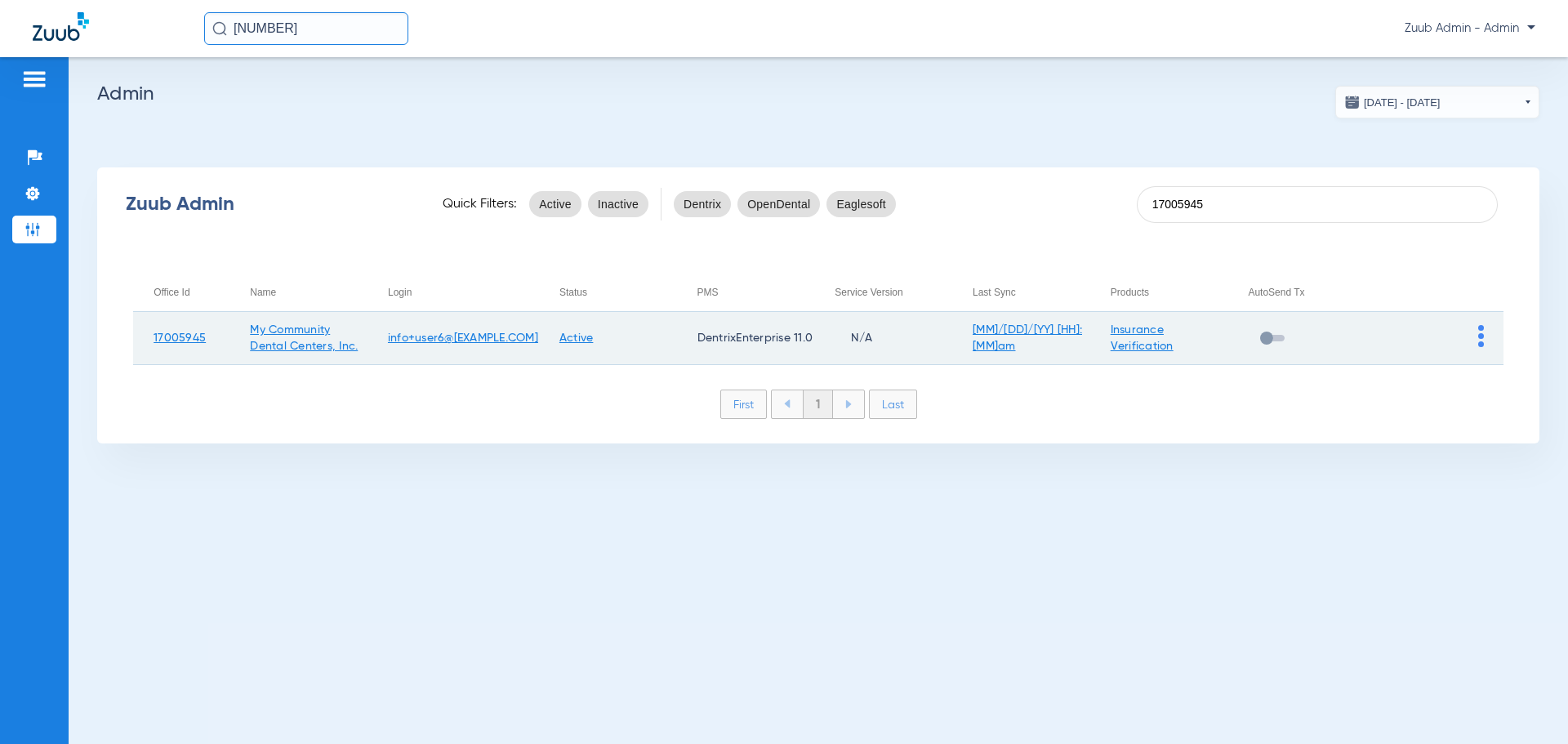 type on "17005945" 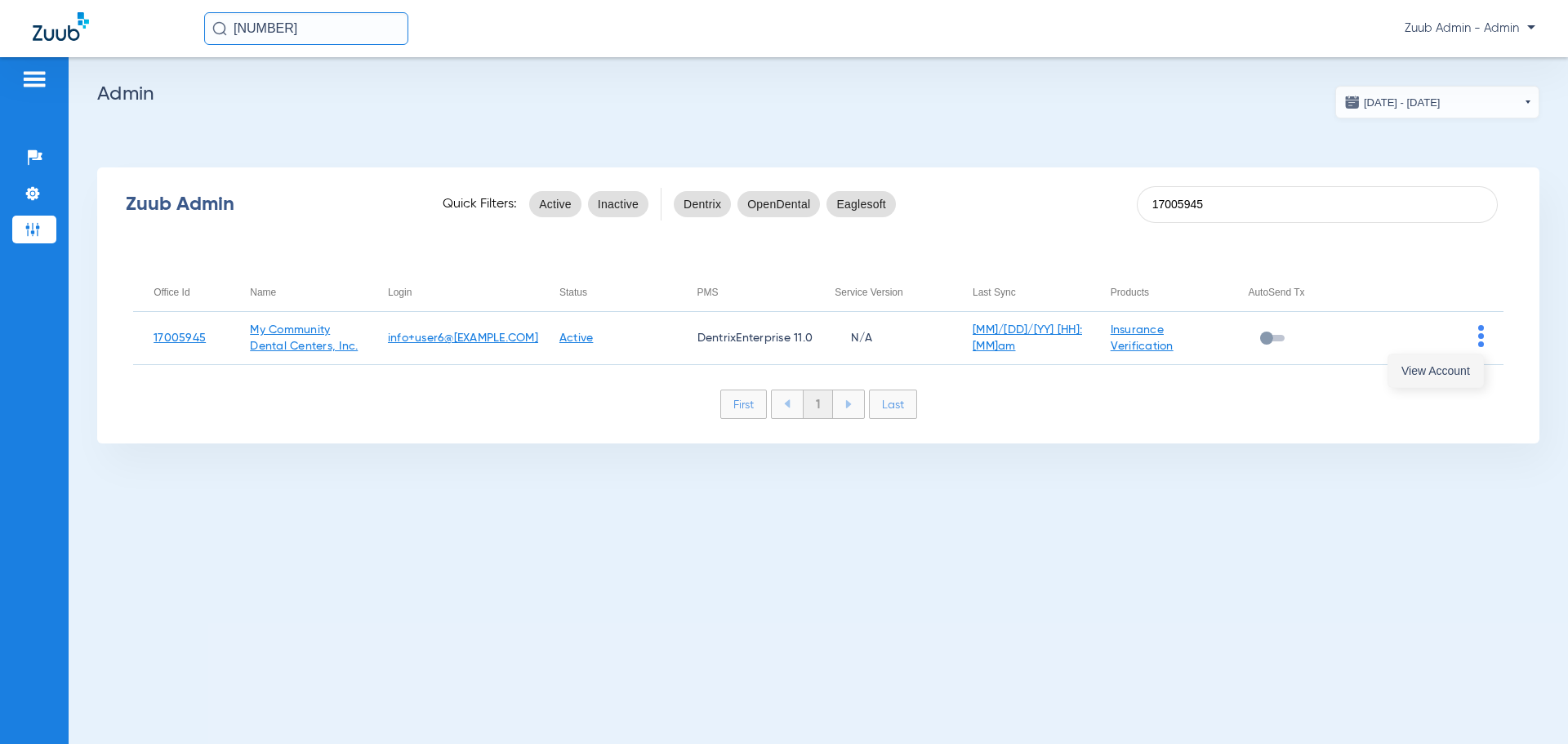 click on "View Account" at bounding box center [1436, 371] 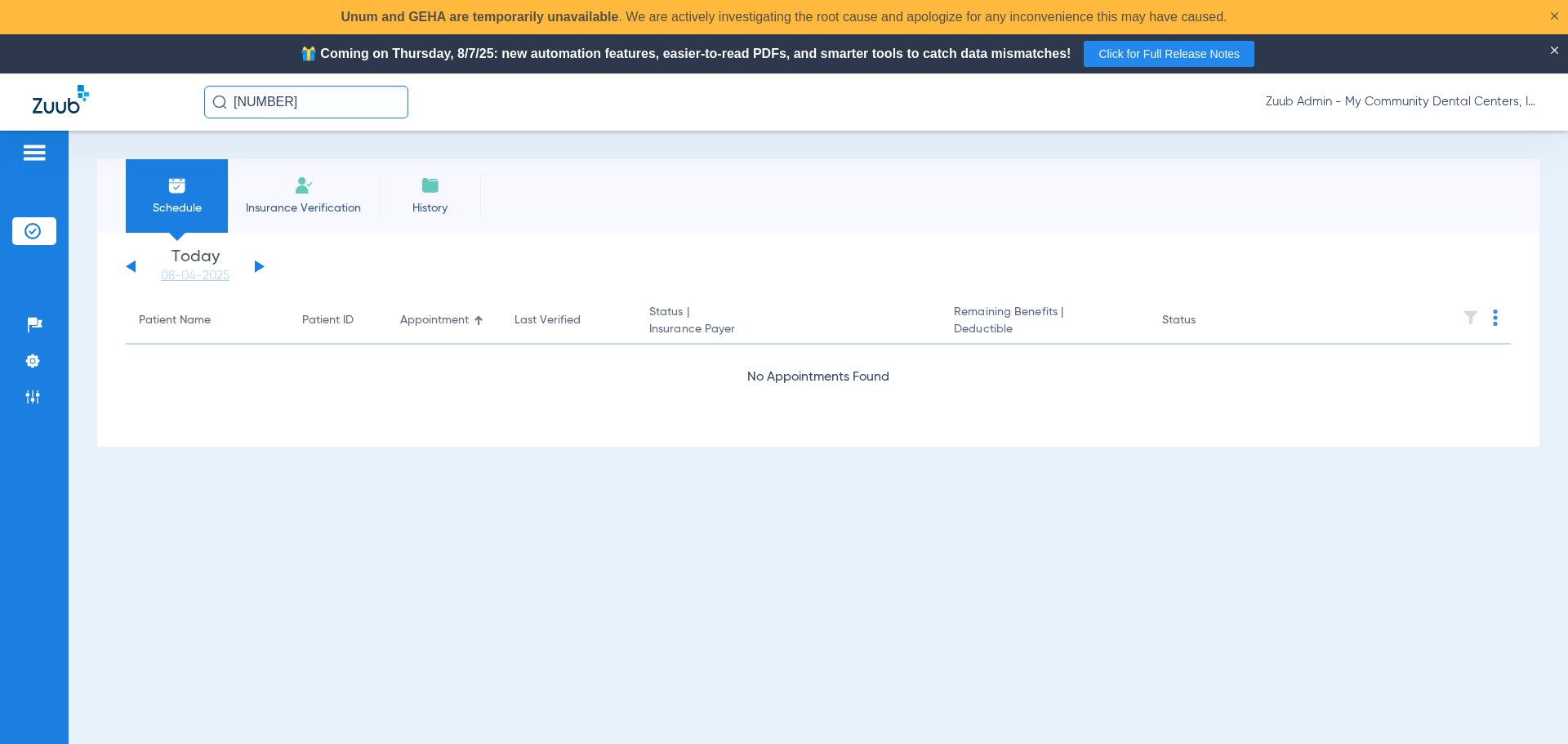 drag, startPoint x: 268, startPoint y: 107, endPoint x: 38, endPoint y: 105, distance: 230.0087 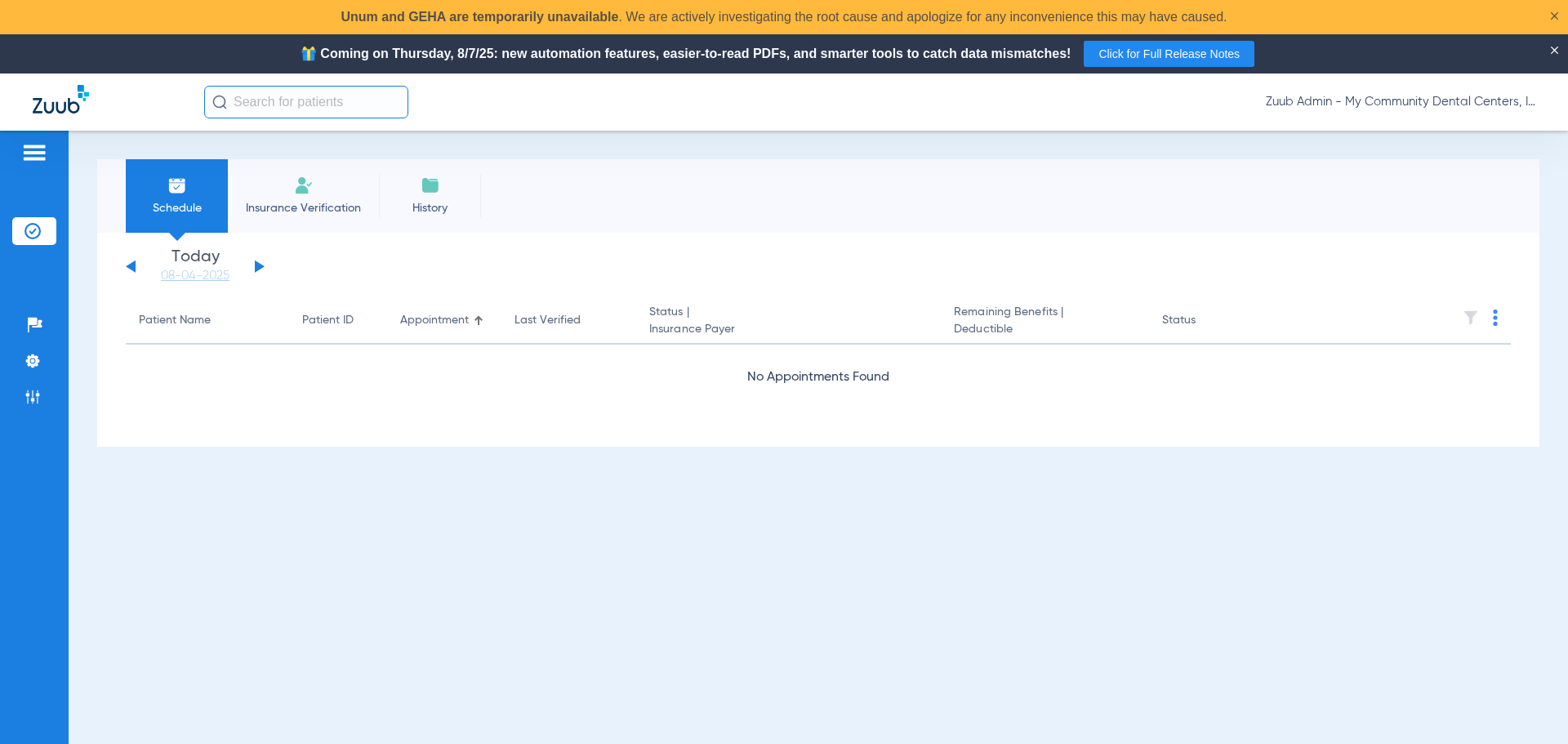 paste on "[NUMBER]" 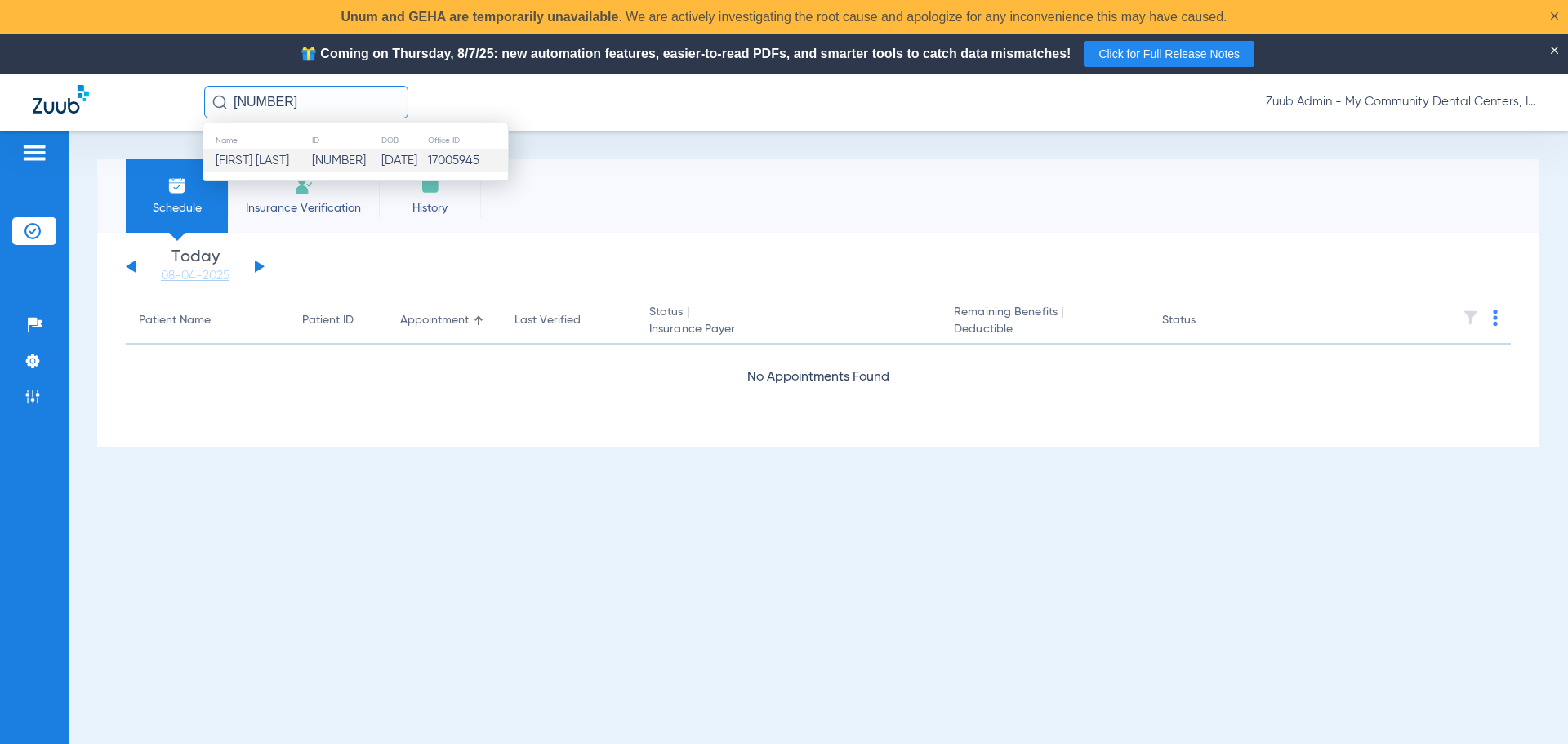 type on "[NUMBER]" 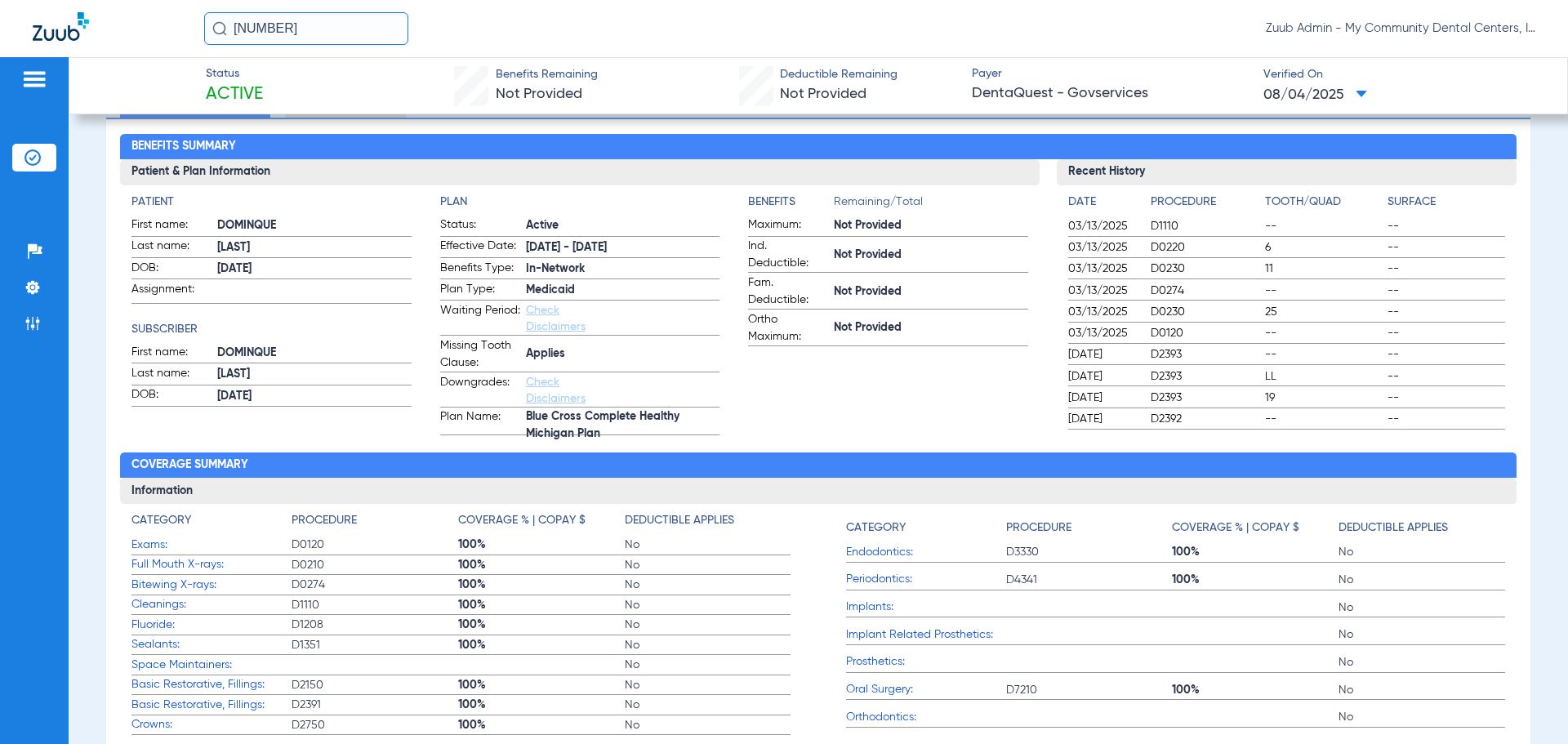scroll, scrollTop: 0, scrollLeft: 0, axis: both 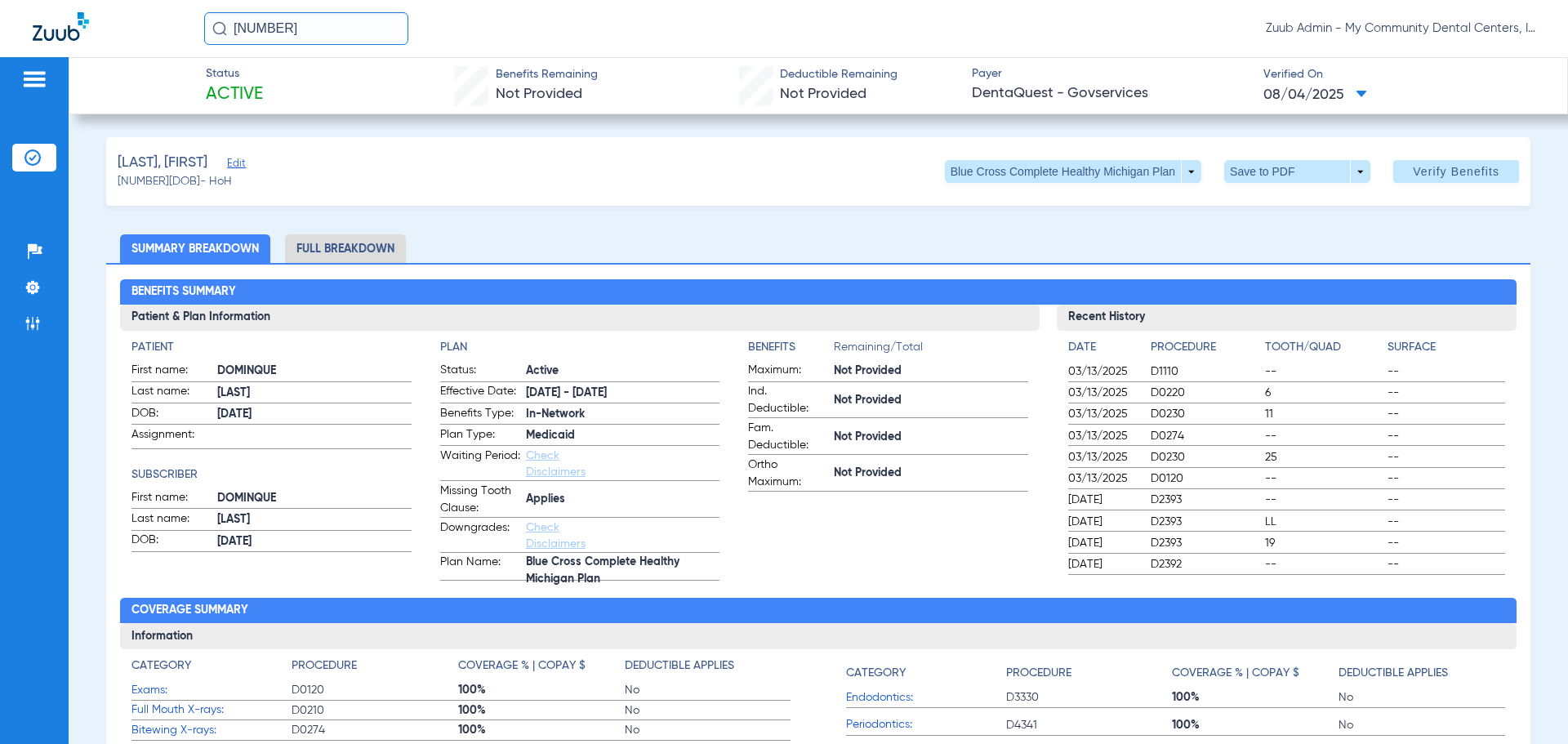 click on "Edit" 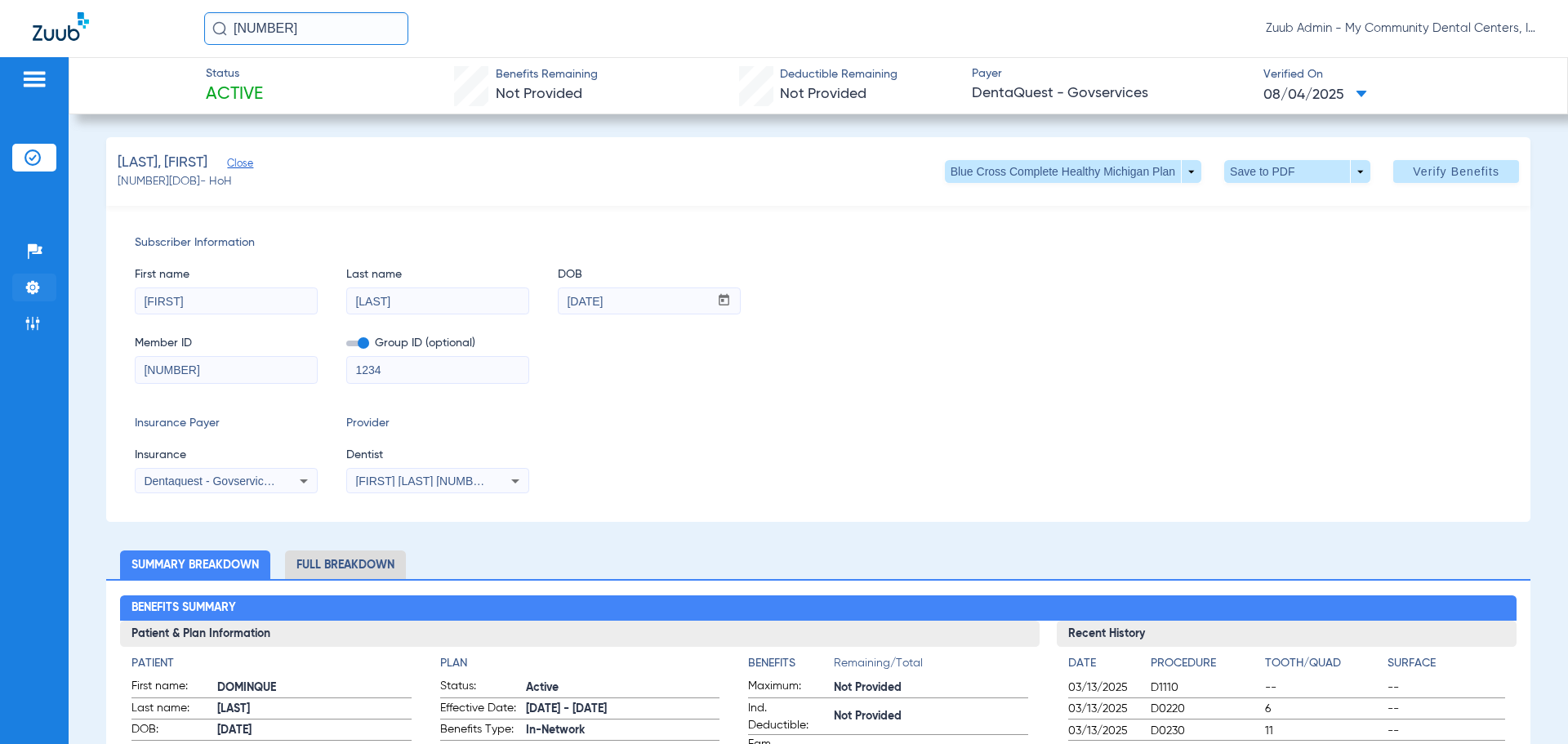 drag, startPoint x: 225, startPoint y: 296, endPoint x: 13, endPoint y: 299, distance: 212.02123 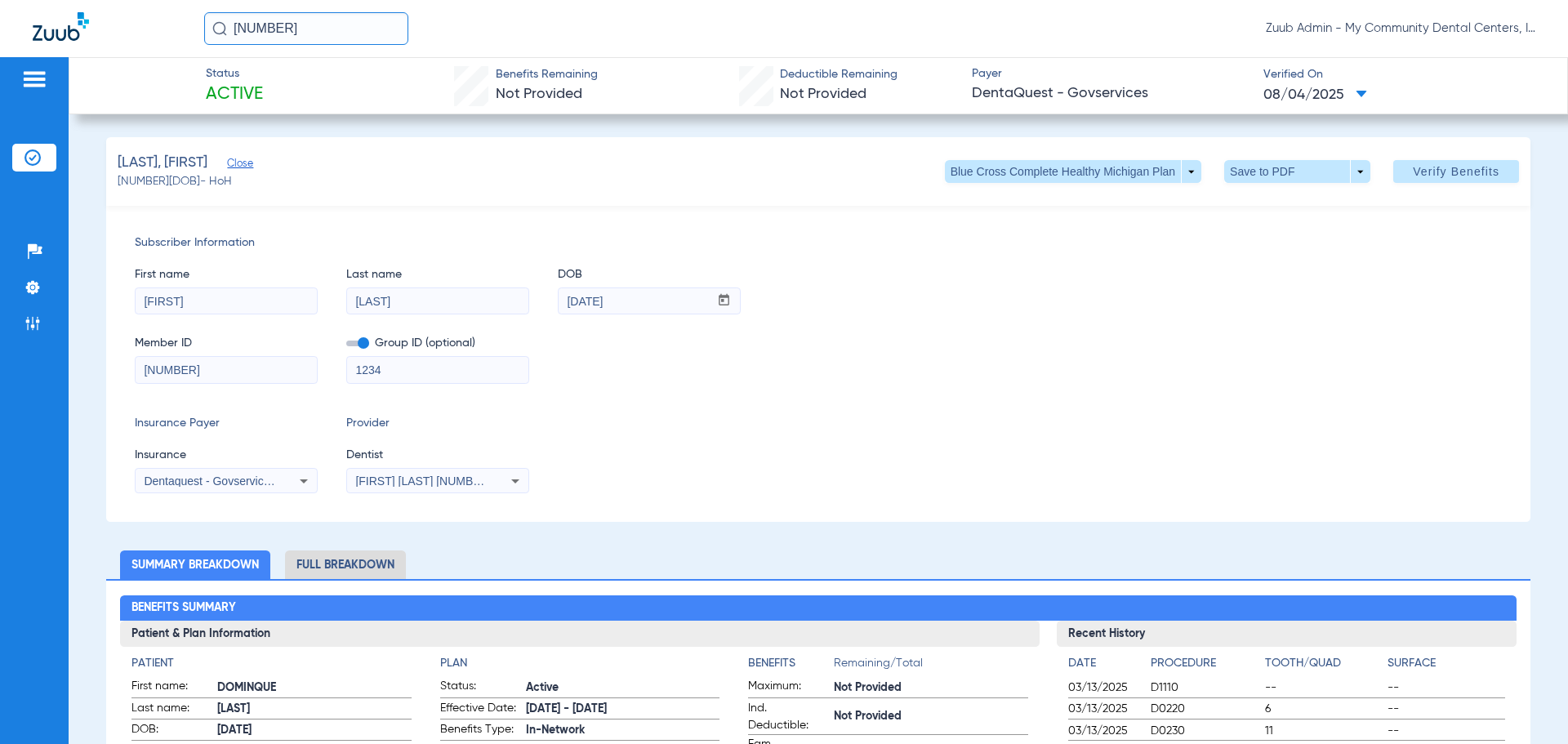 drag, startPoint x: 398, startPoint y: 303, endPoint x: 318, endPoint y: 302, distance: 80.00625 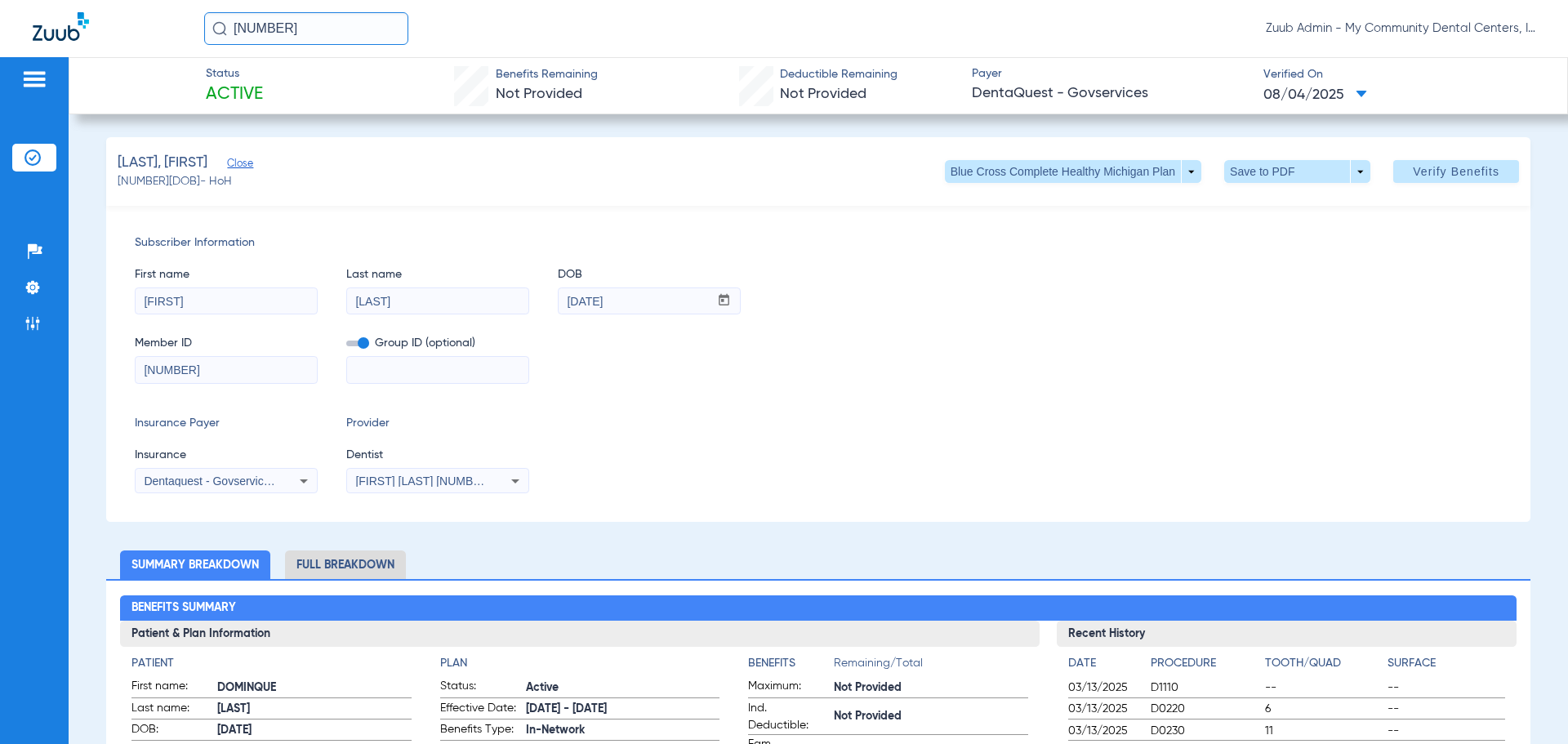 type on "1234" 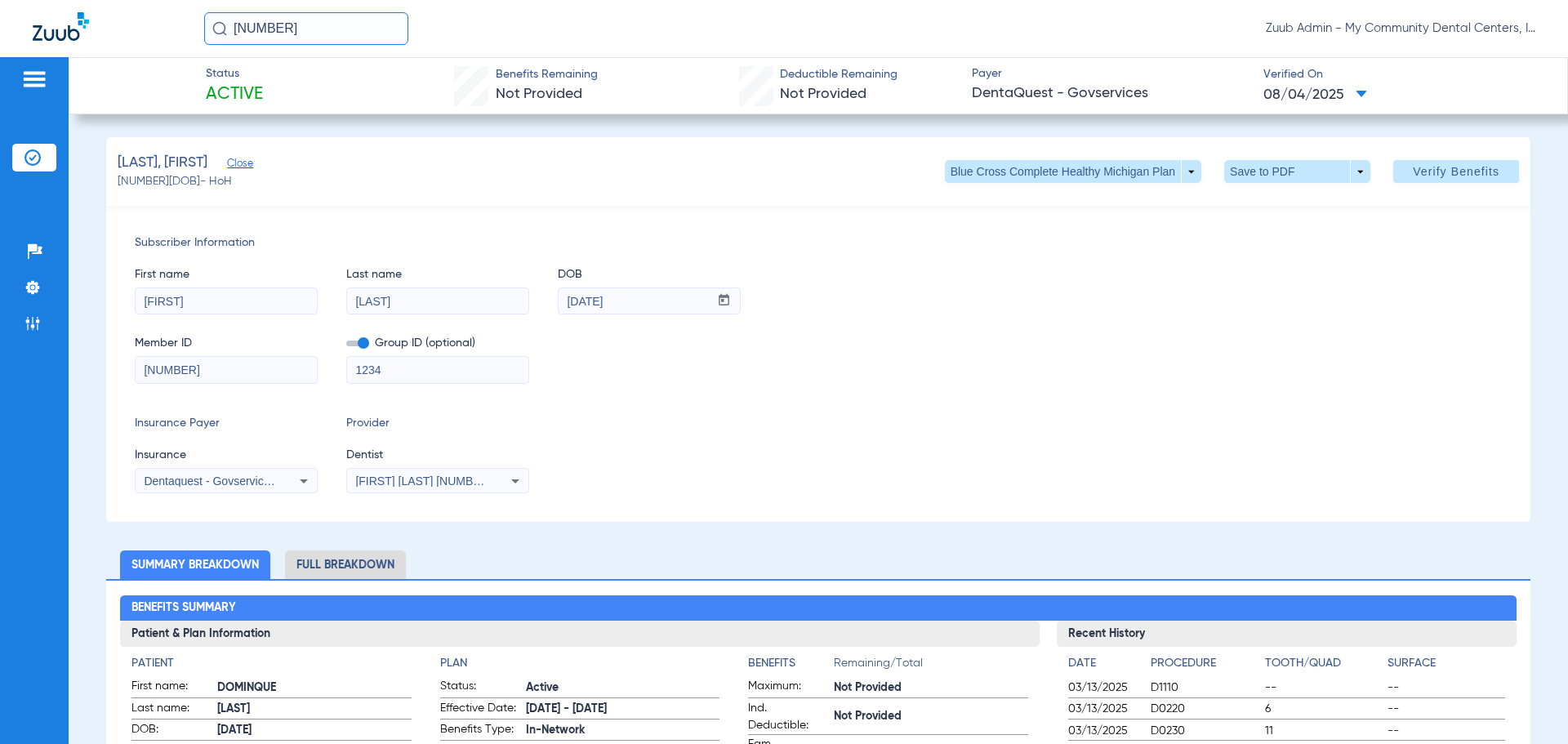 click on "Subscriber Information First name [FIRST] Last name [LAST] DOB mm / dd / yyyy [DATE] Member ID [NUMBER] Group ID (optional) [NUMBER] Insurance Payer Insurance Dentaquest - Govservices Provider Dentist [FIRST] [LAST] [NUMBER]" 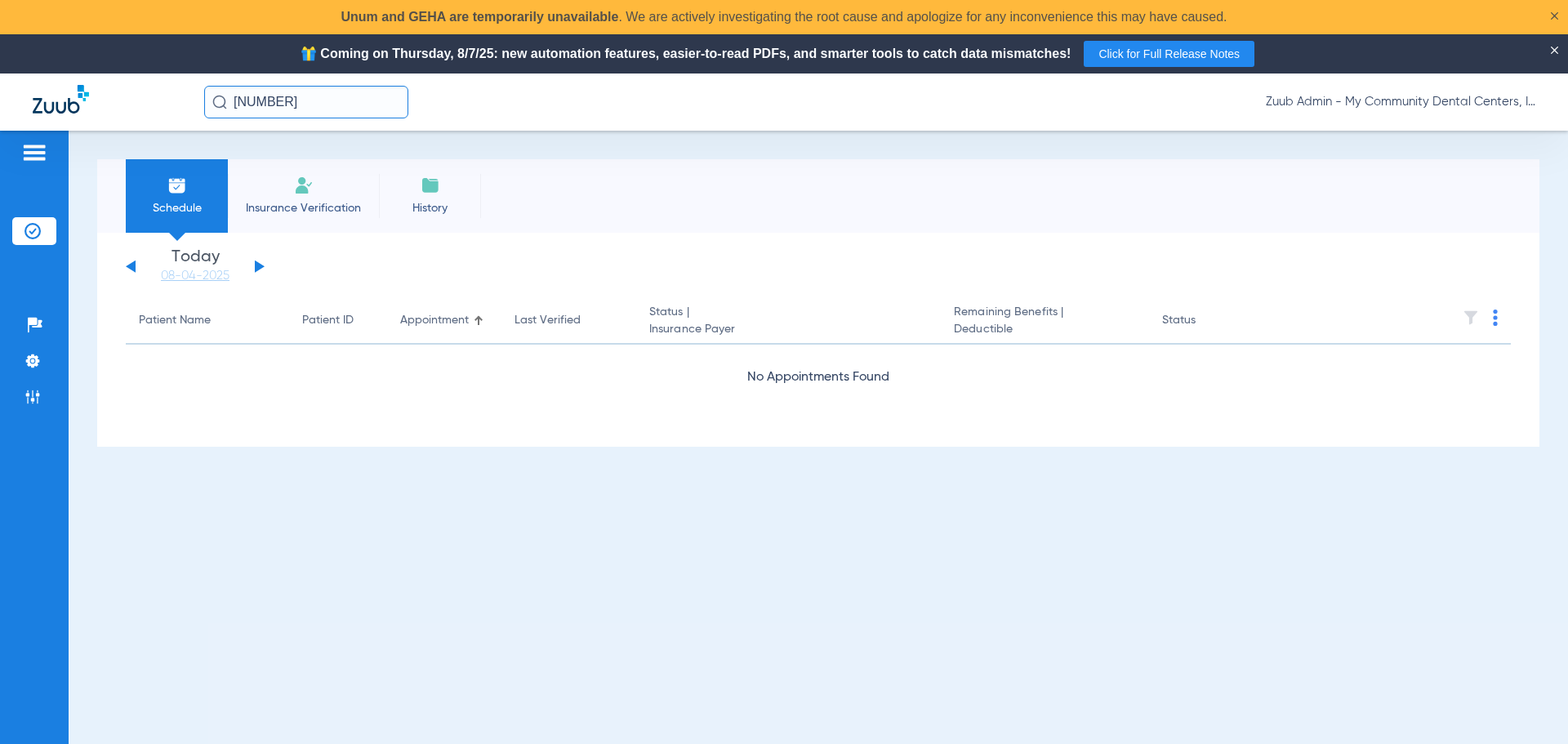 click 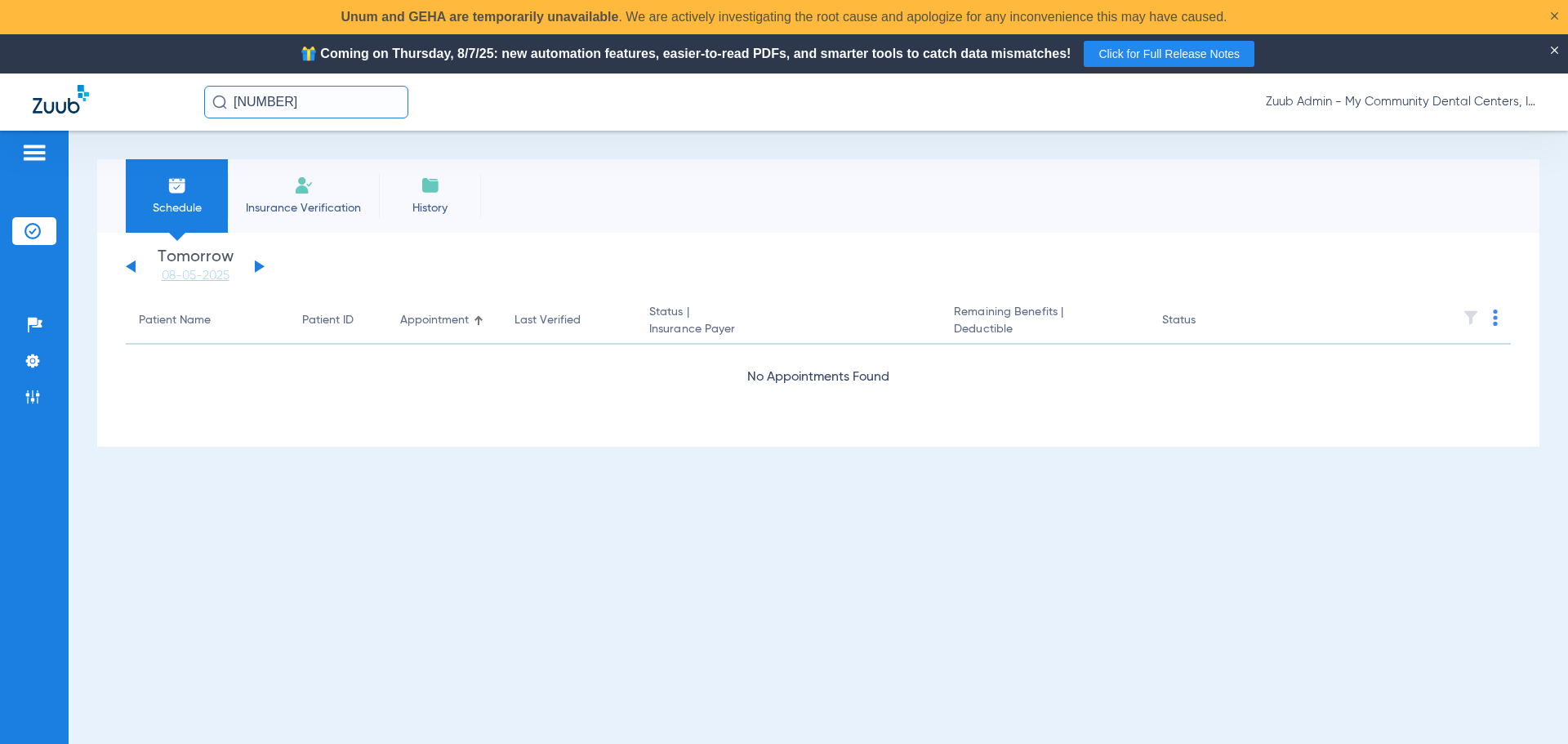click 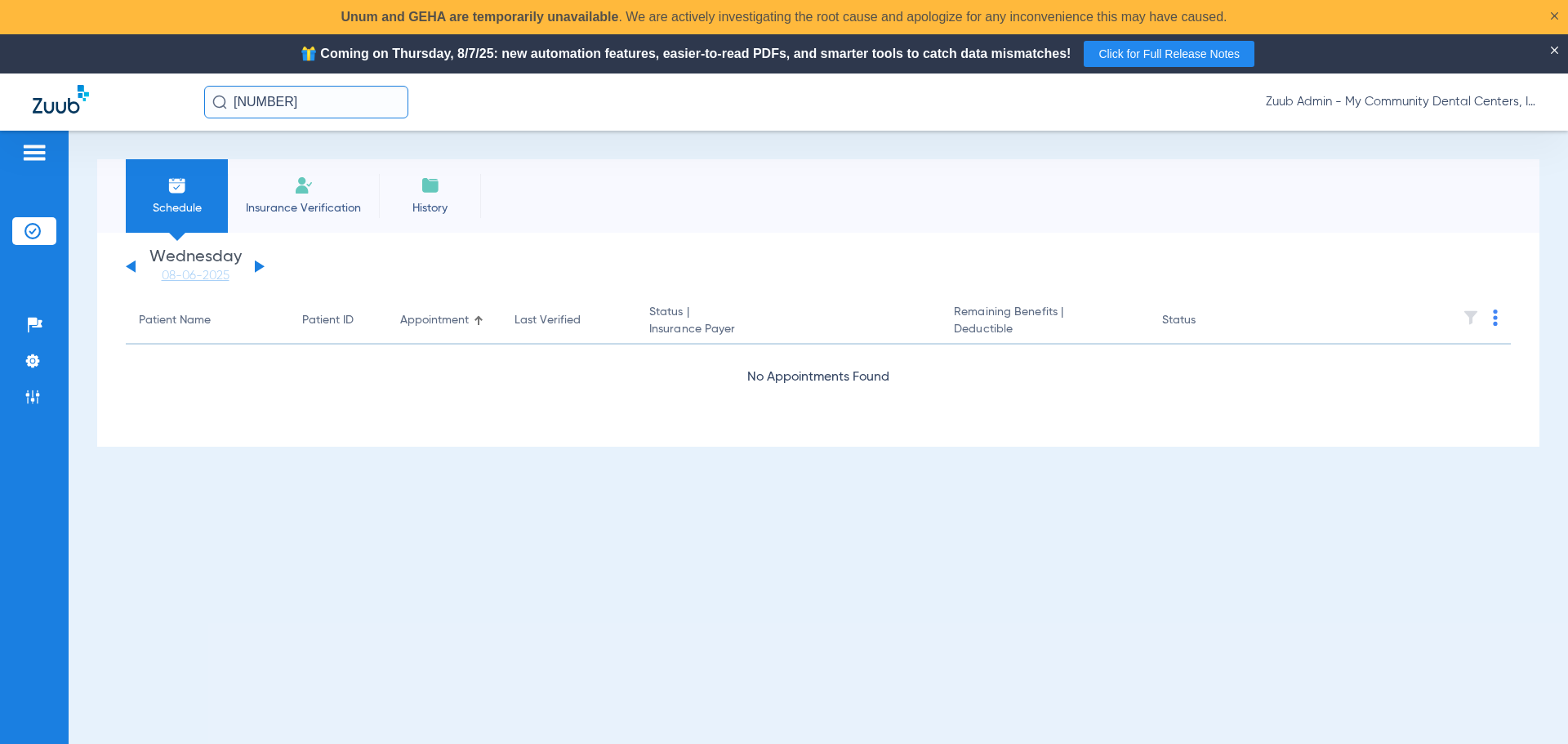 click 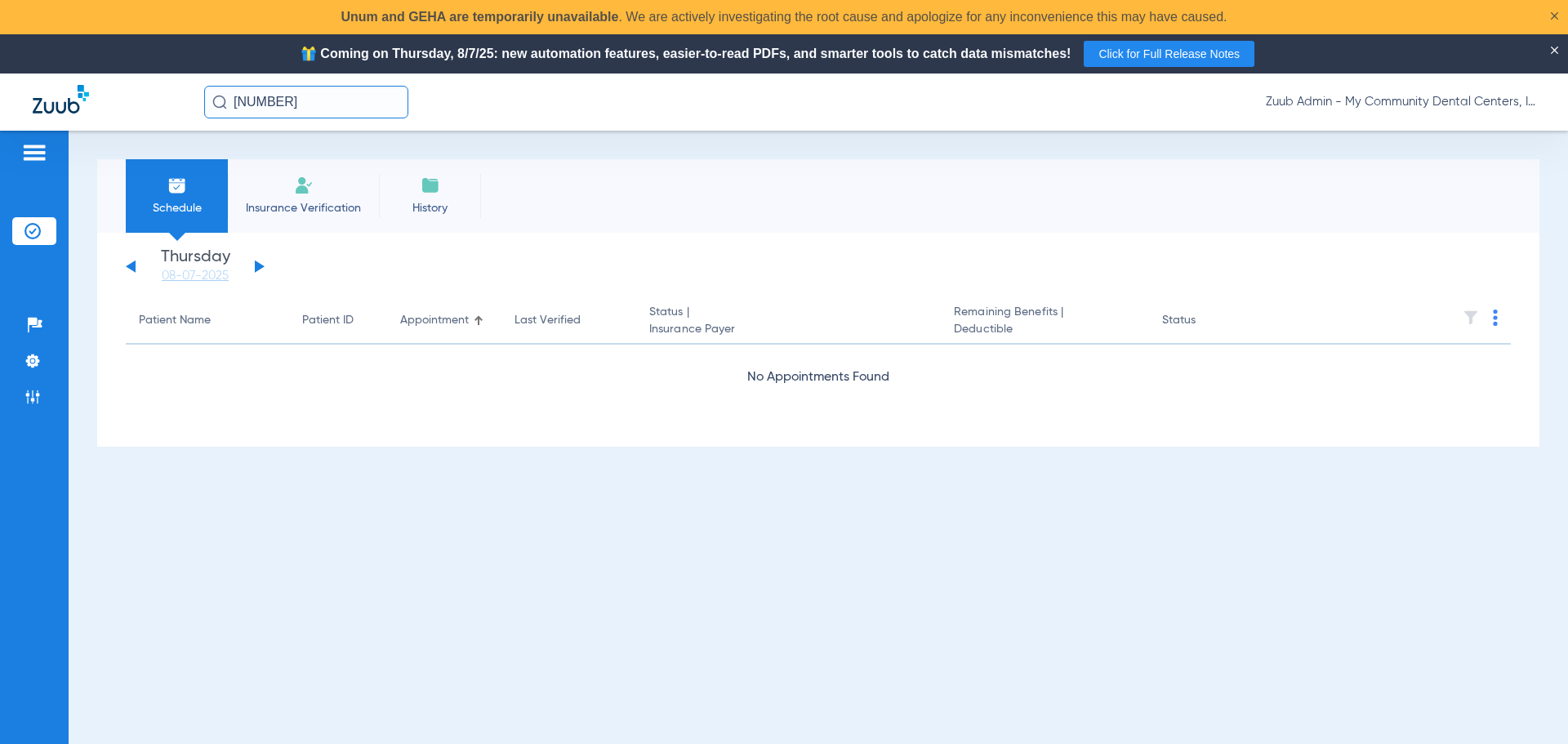 click 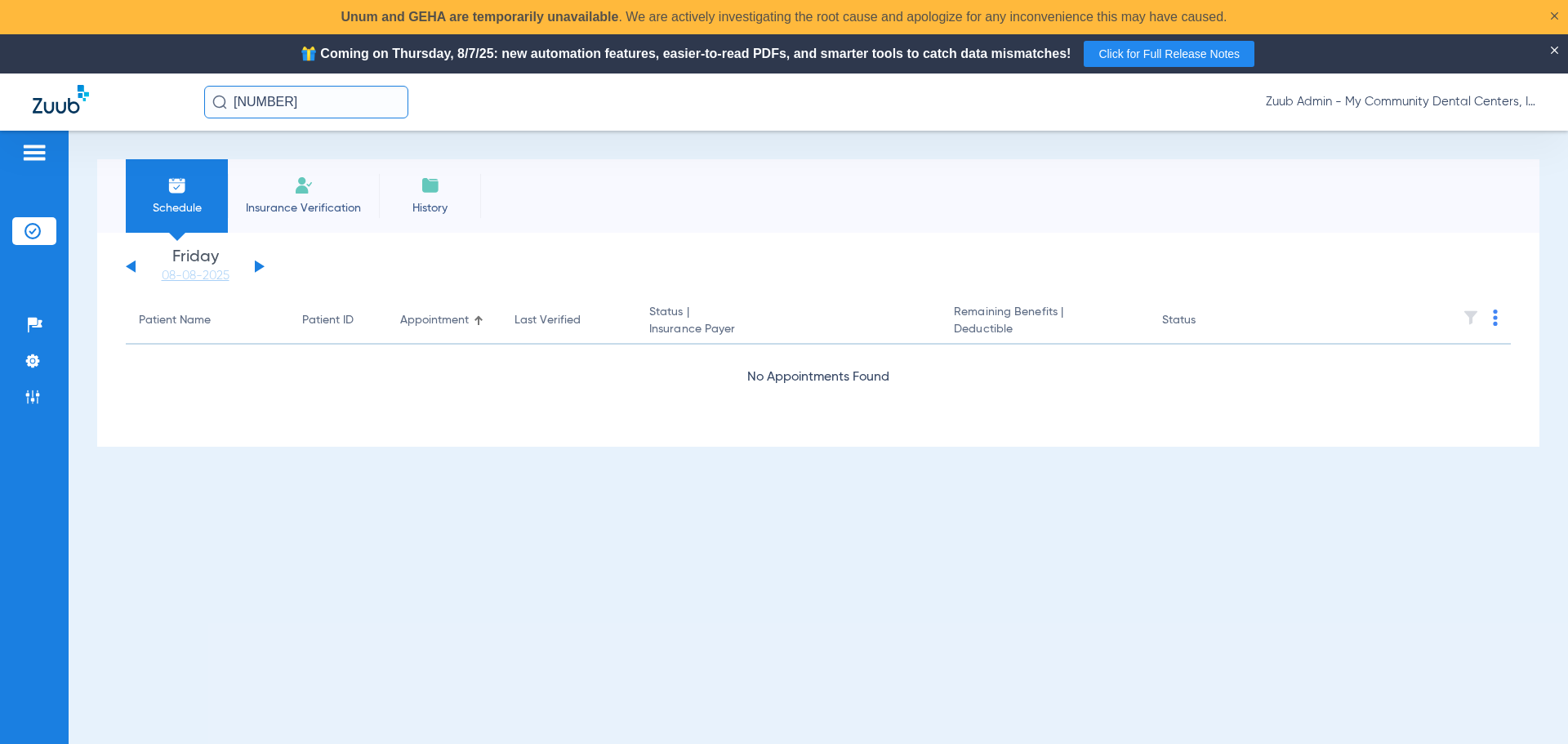 click 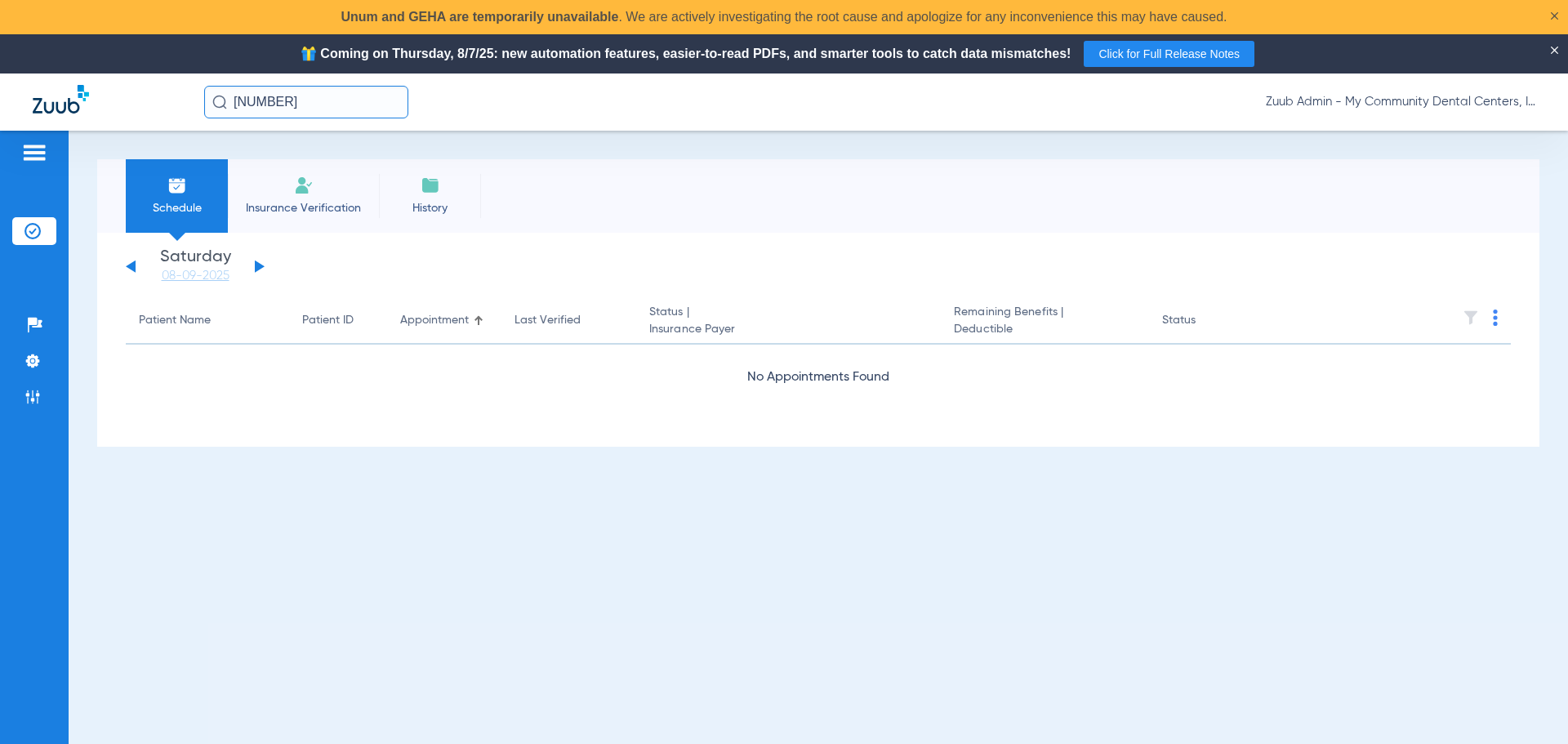 click 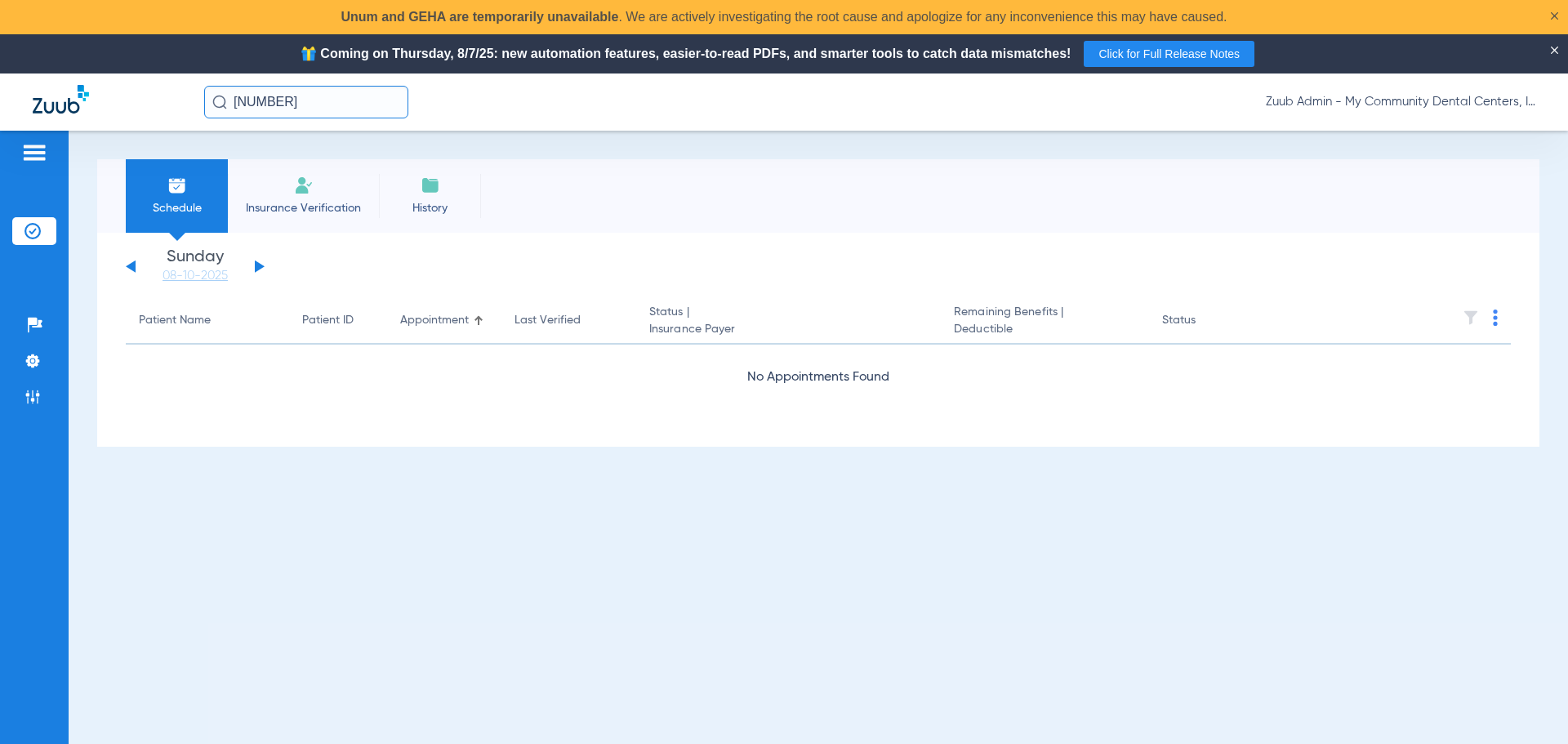 click 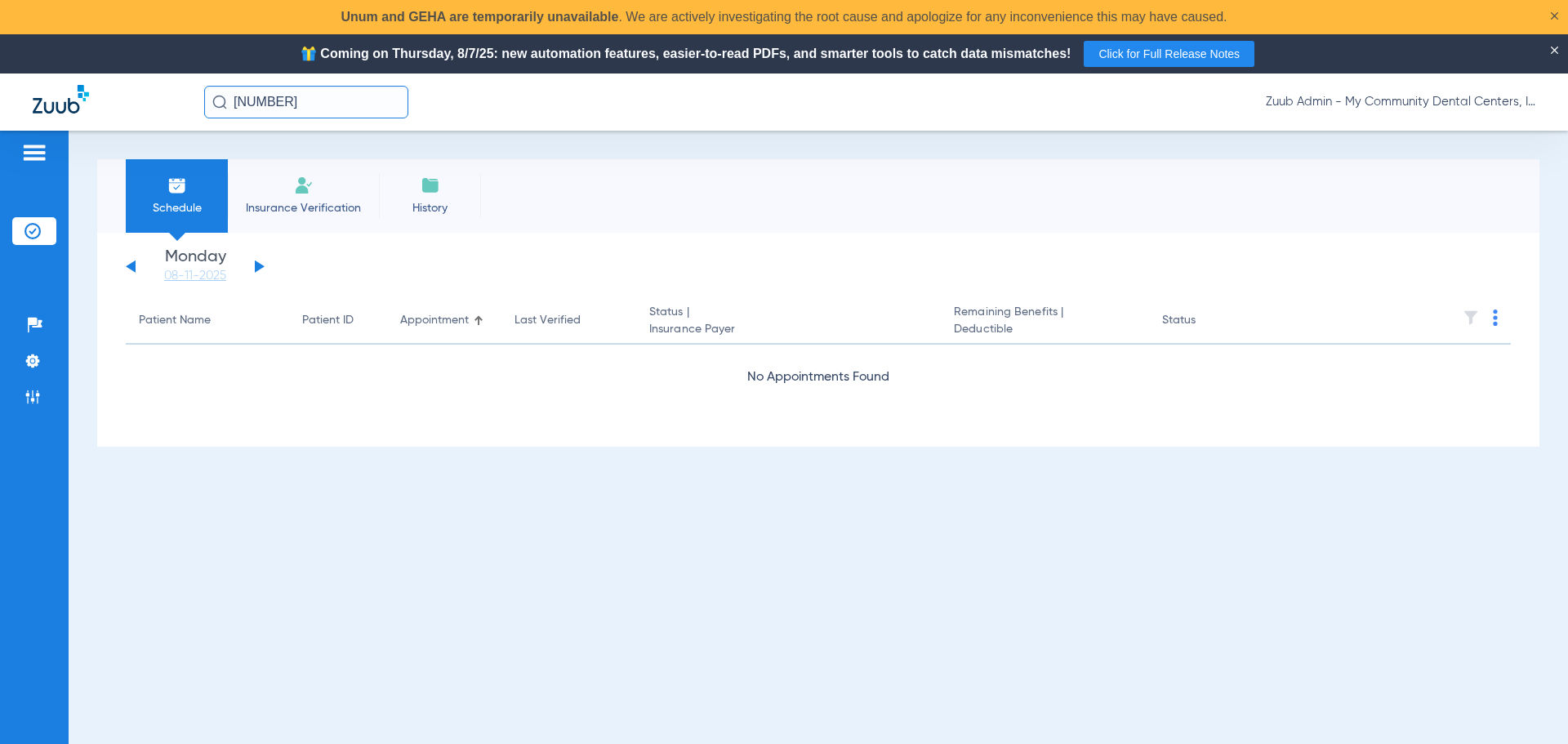 click 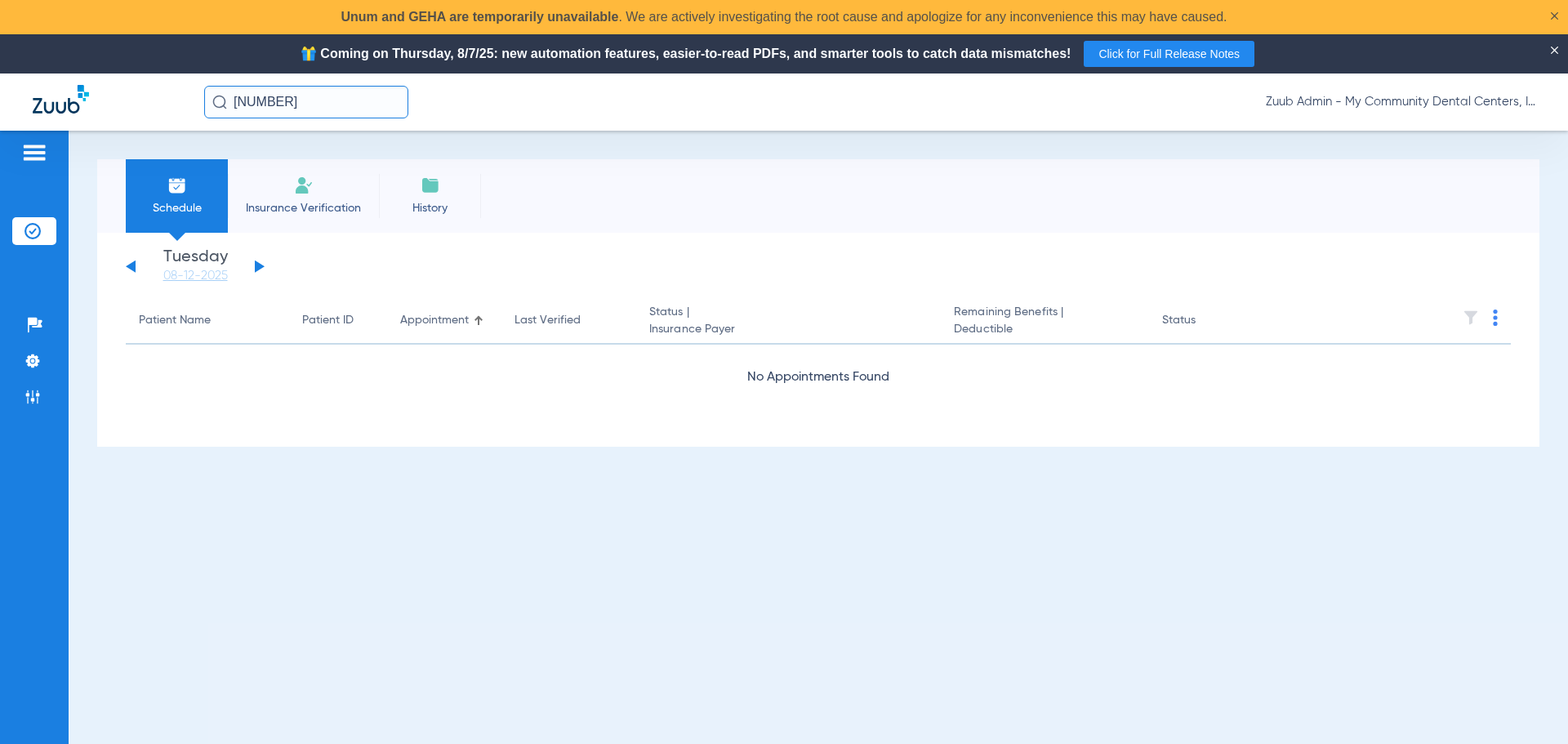 click 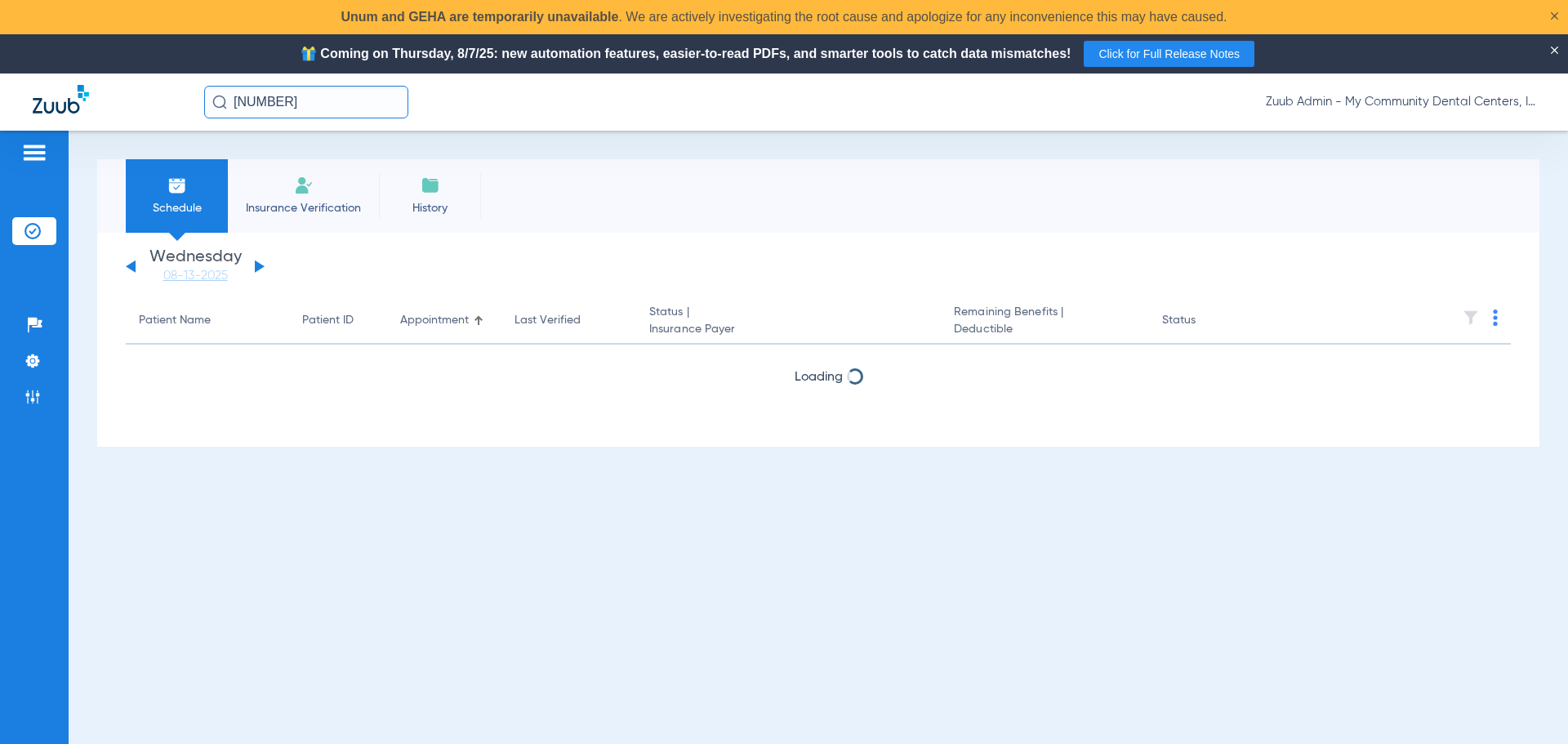 click 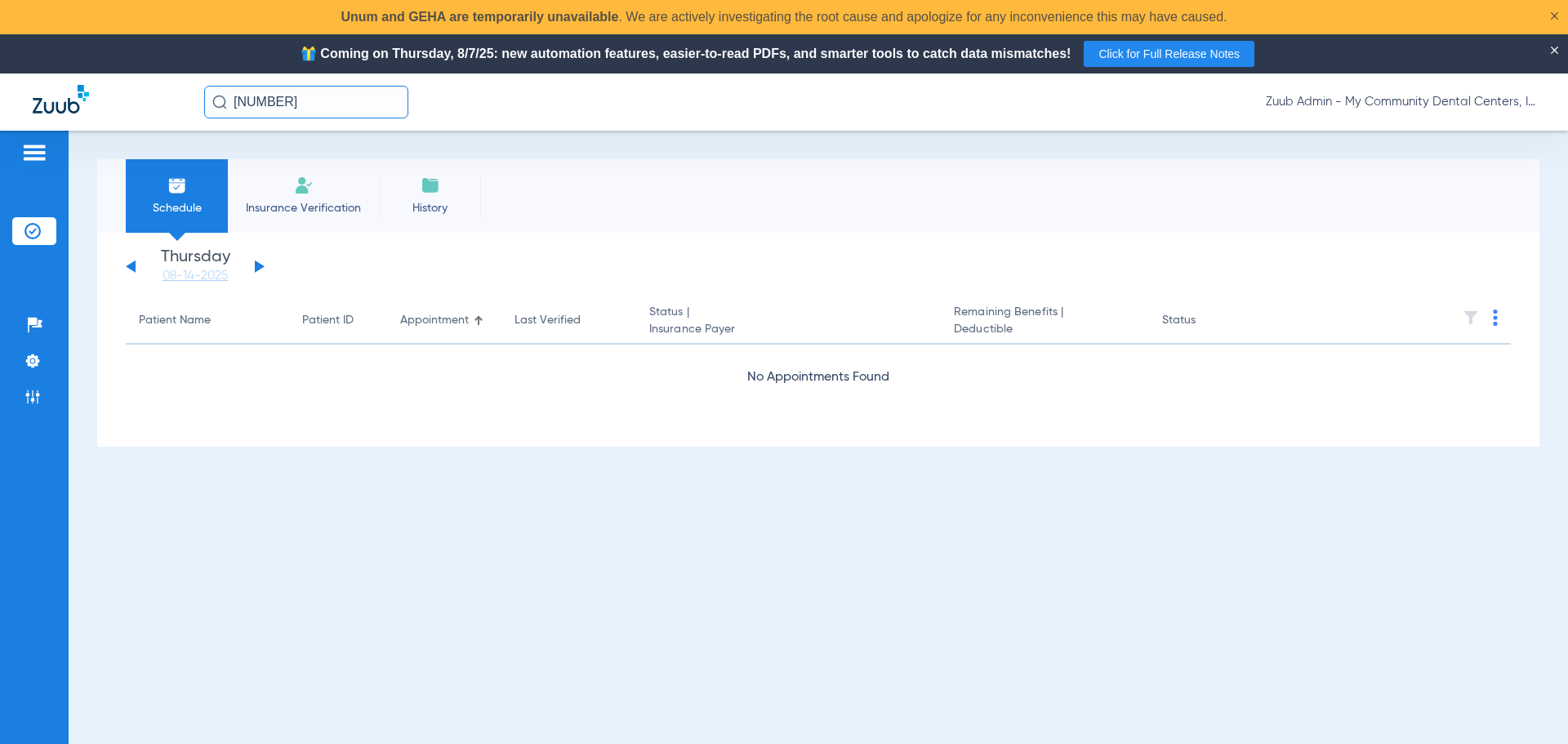 click on "Saturday   05-31-2025   Sunday   06-01-2025   Monday   06-02-2025   Tuesday   06-03-2025   Wednesday   06-04-2025   Thursday   06-05-2025   Friday   06-06-2025   Saturday   06-07-2025   Sunday   06-08-2025   Monday   06-09-2025   Tuesday   06-10-2025   Wednesday   06-11-2025   Thursday   06-12-2025   Friday   06-13-2025   Saturday   06-14-2025   Sunday   06-15-2025   Monday   06-16-2025   Tuesday   06-17-2025   Wednesday   06-18-2025   Thursday   06-19-2025   Friday   06-20-2025   Saturday   06-21-2025   Sunday   06-22-2025   Monday   06-23-2025   Tuesday   06-24-2025   Wednesday   06-25-2025   Thursday   06-26-2025   Friday   06-27-2025   Saturday   06-28-2025   Sunday   06-29-2025   Monday   06-30-2025   Tuesday   07-01-2025   Wednesday   07-02-2025   Thursday   07-03-2025   Friday   07-04-2025   Saturday   07-05-2025   Sunday   07-06-2025   Monday   07-07-2025   Tuesday   07-08-2025   Wednesday   07-09-2025   Thursday   07-10-2025   Friday   07-11-2025   Saturday   07-12-2025   Sunday   07-13-2025" 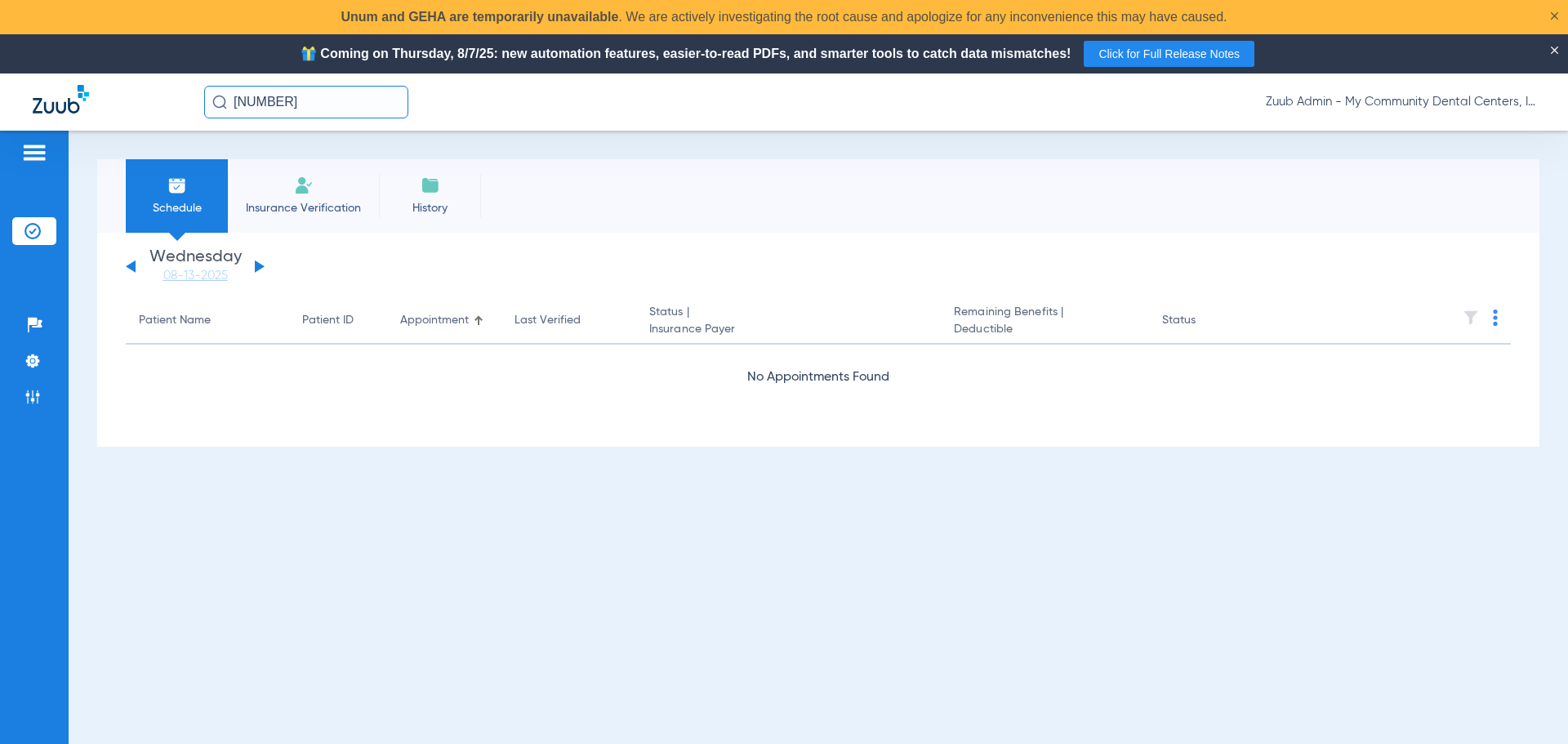 click 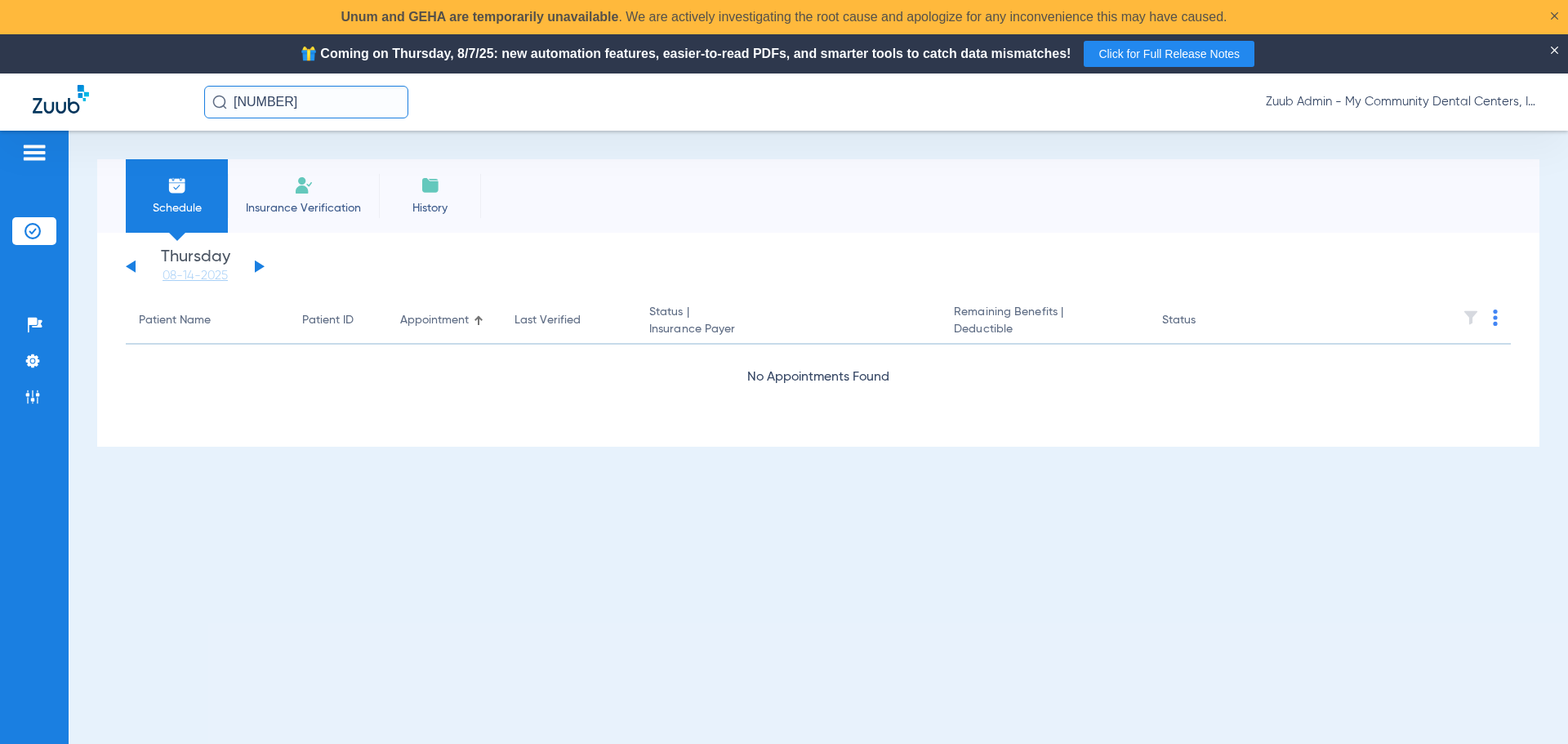 click 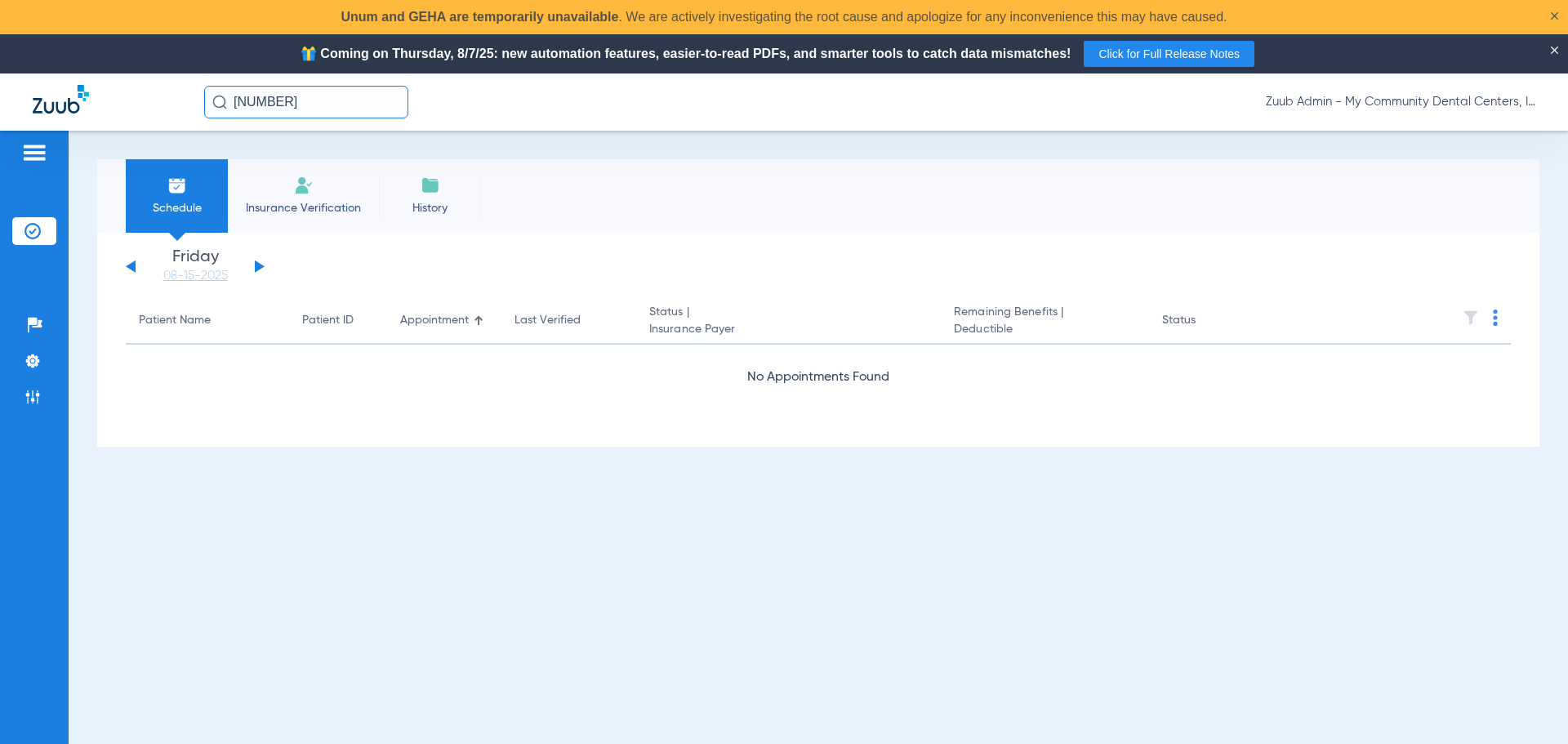 click 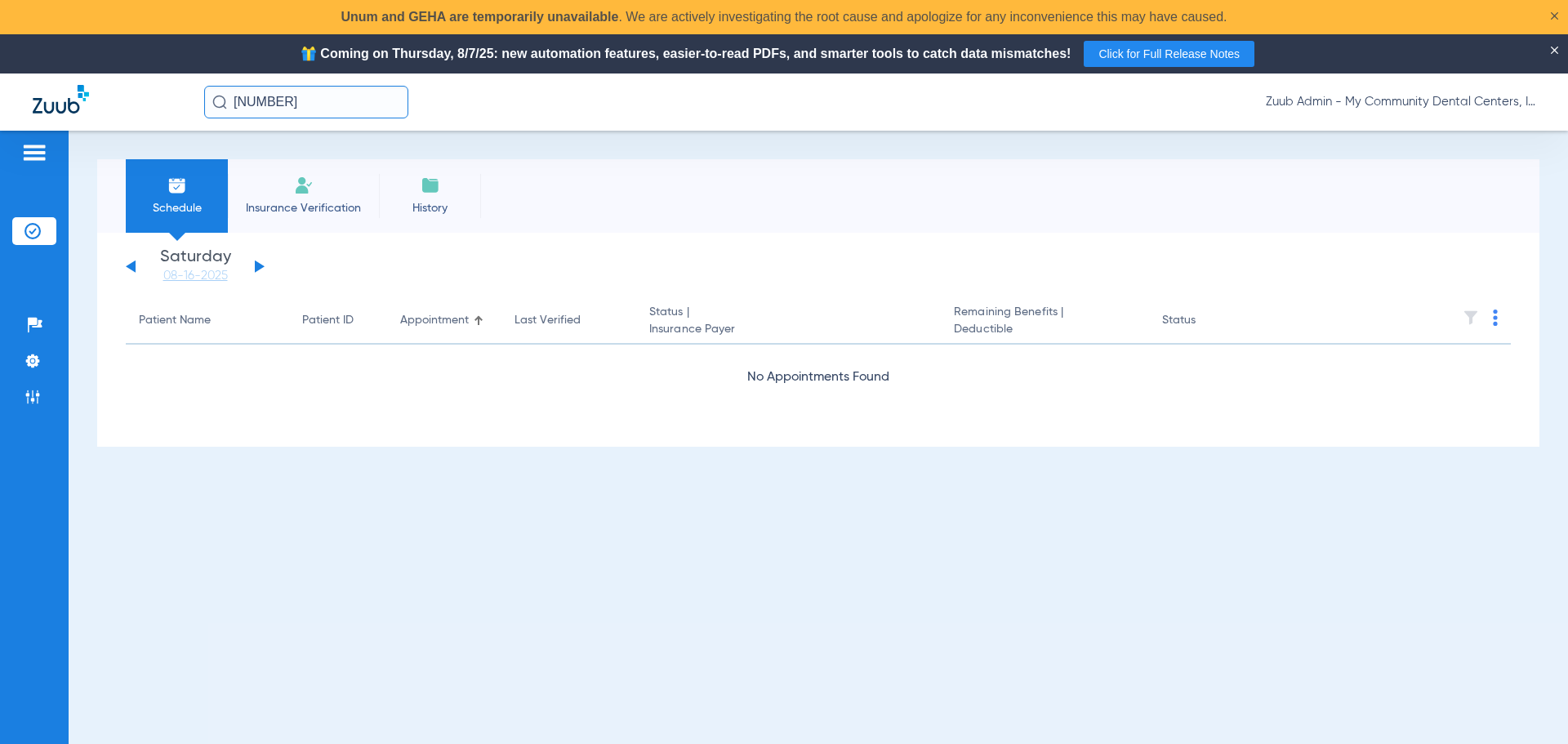 click on "History" 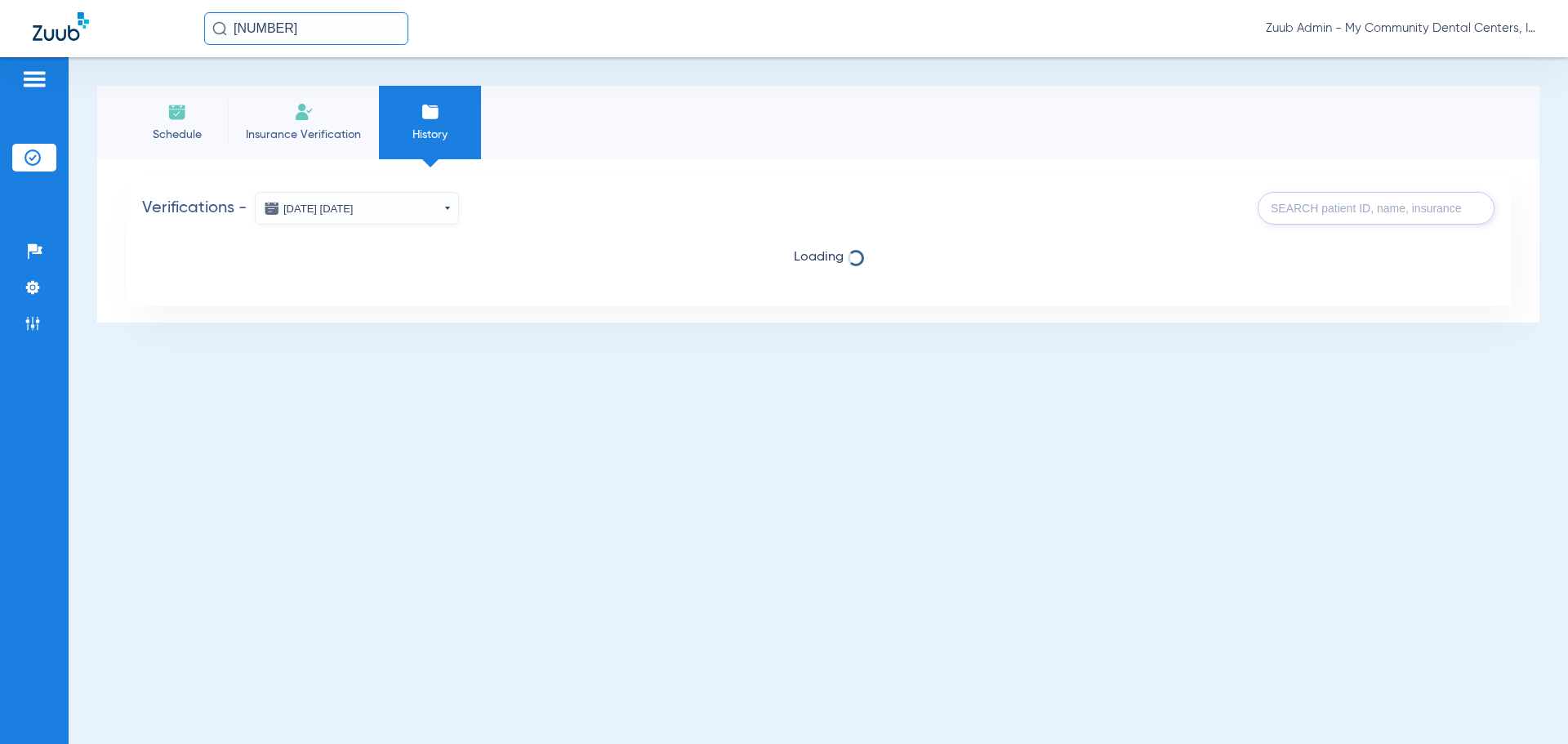 click on "[DATE] [DATE]" 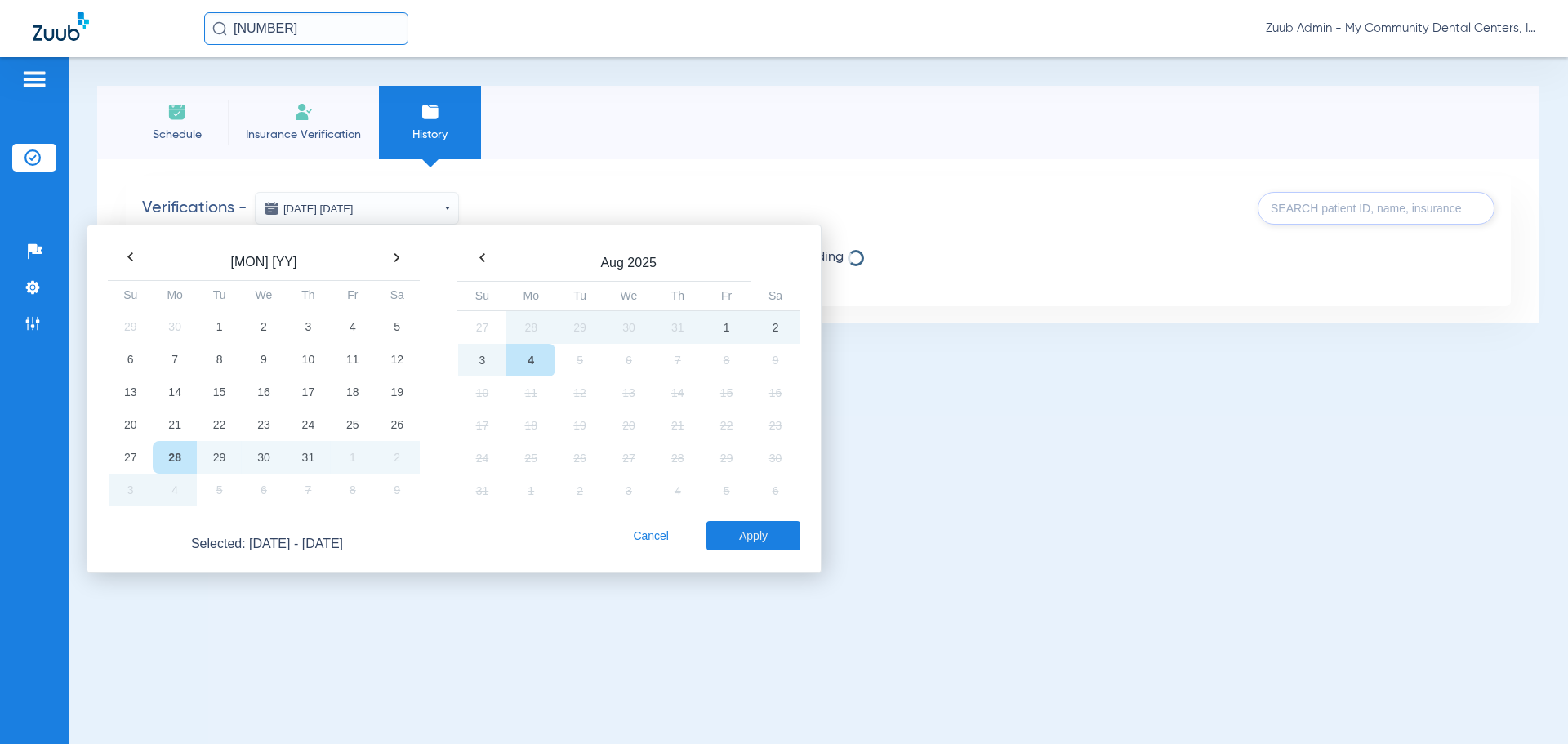 click 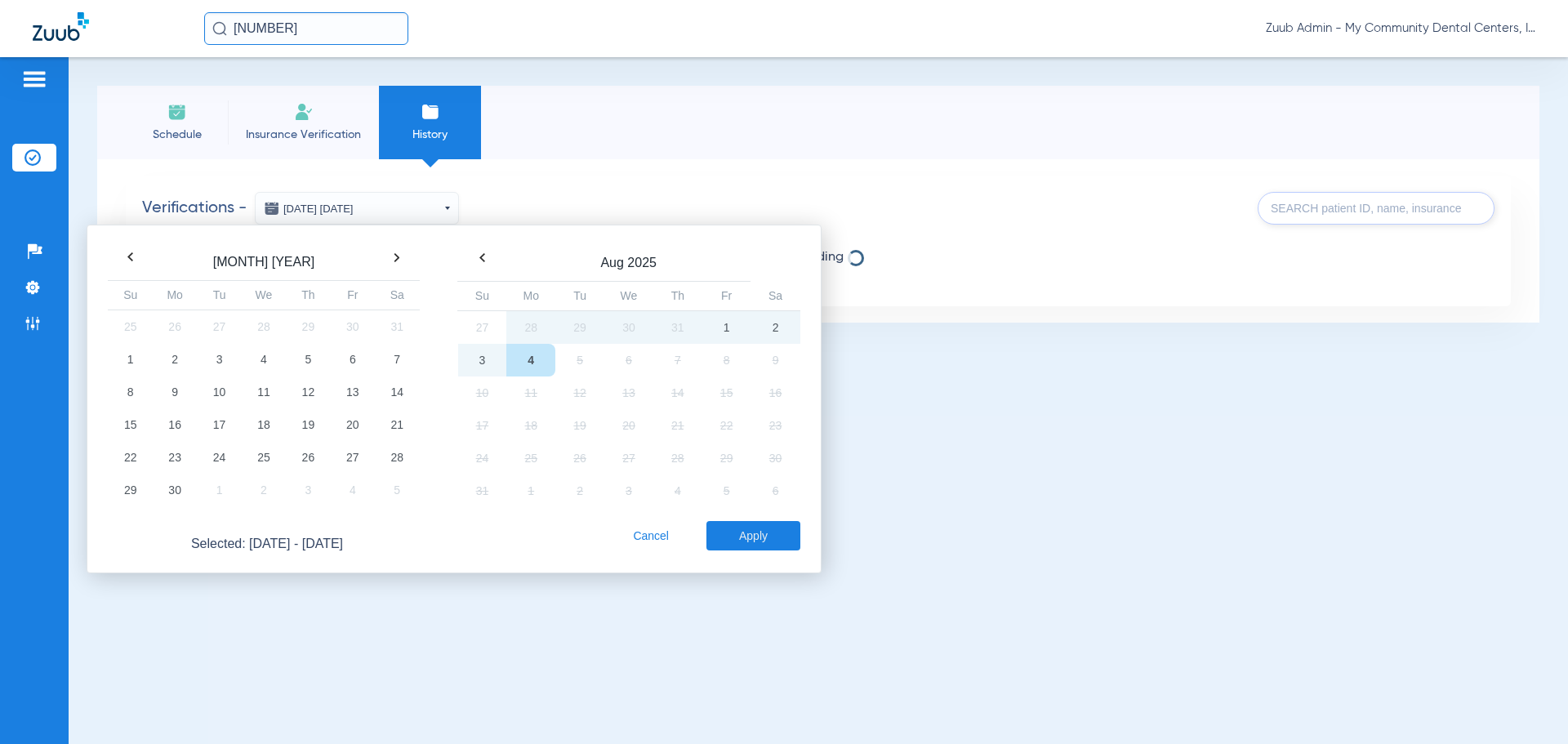 click 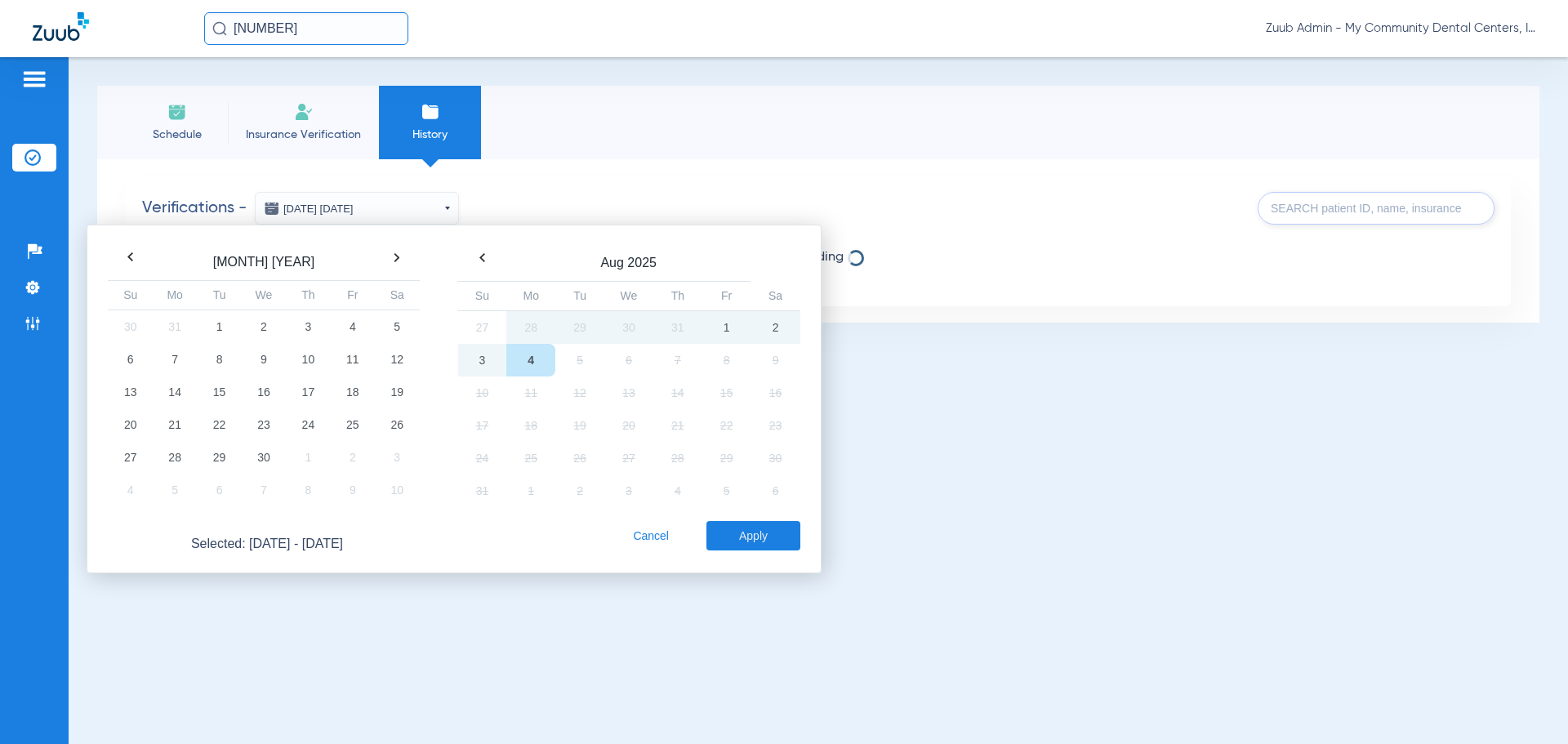 click 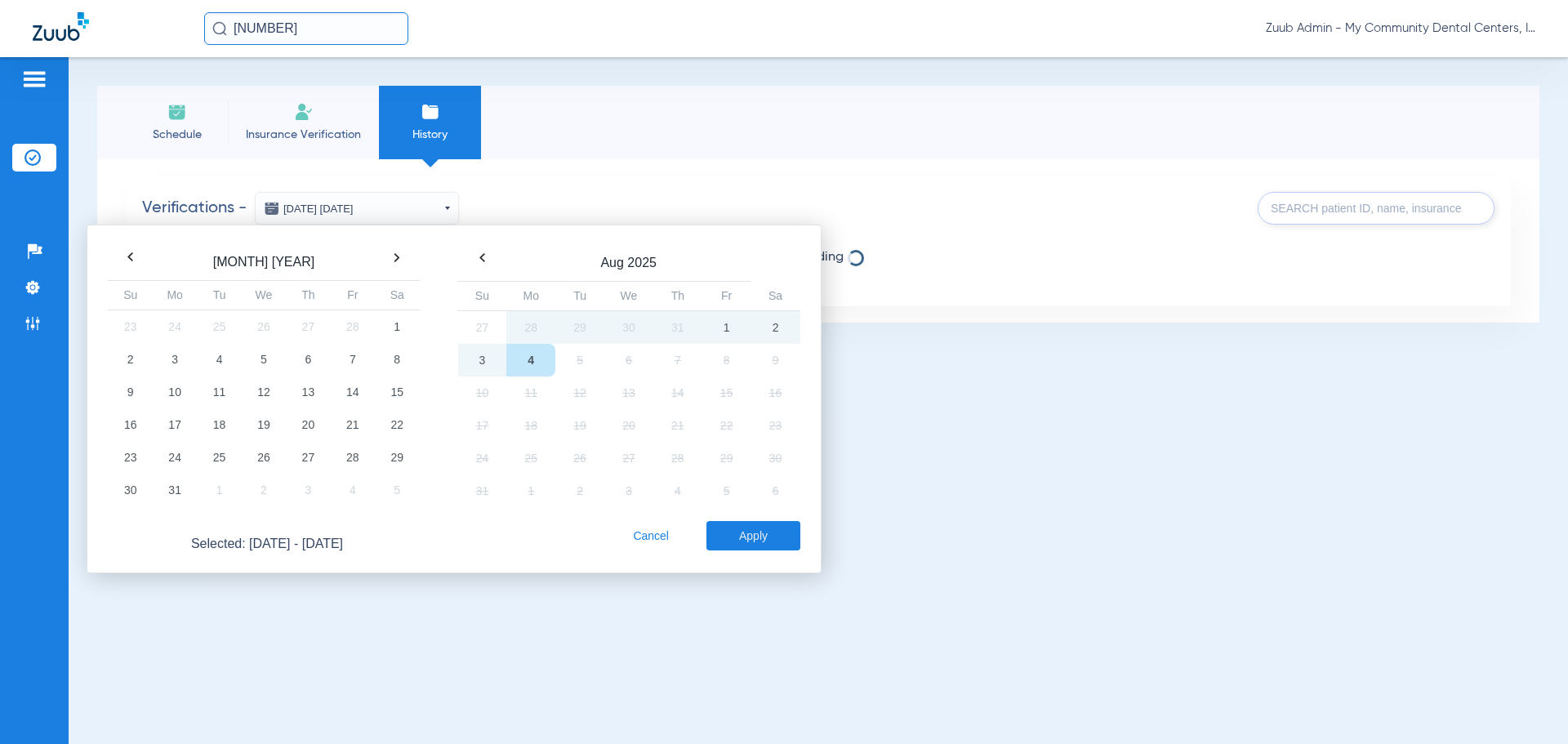 click 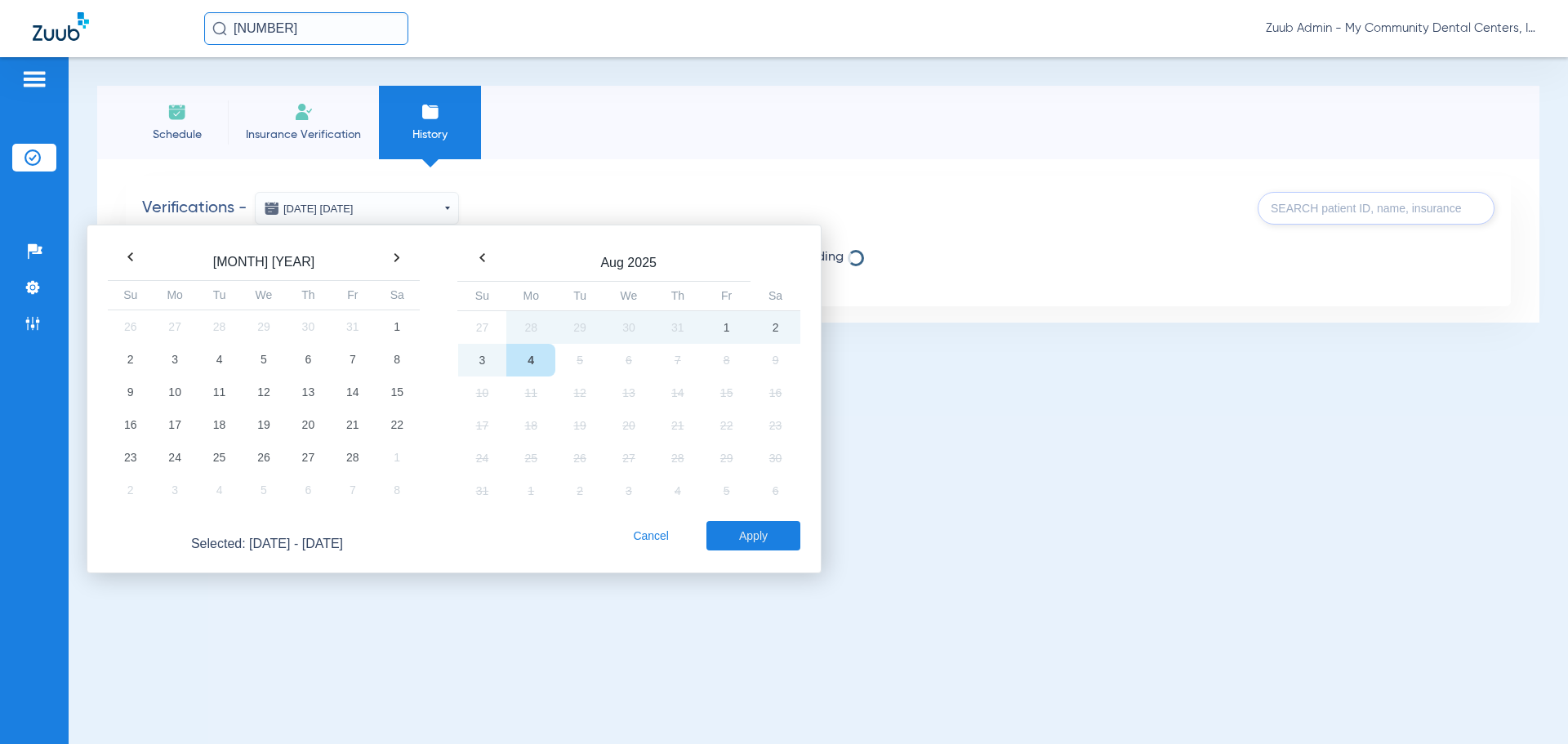 click 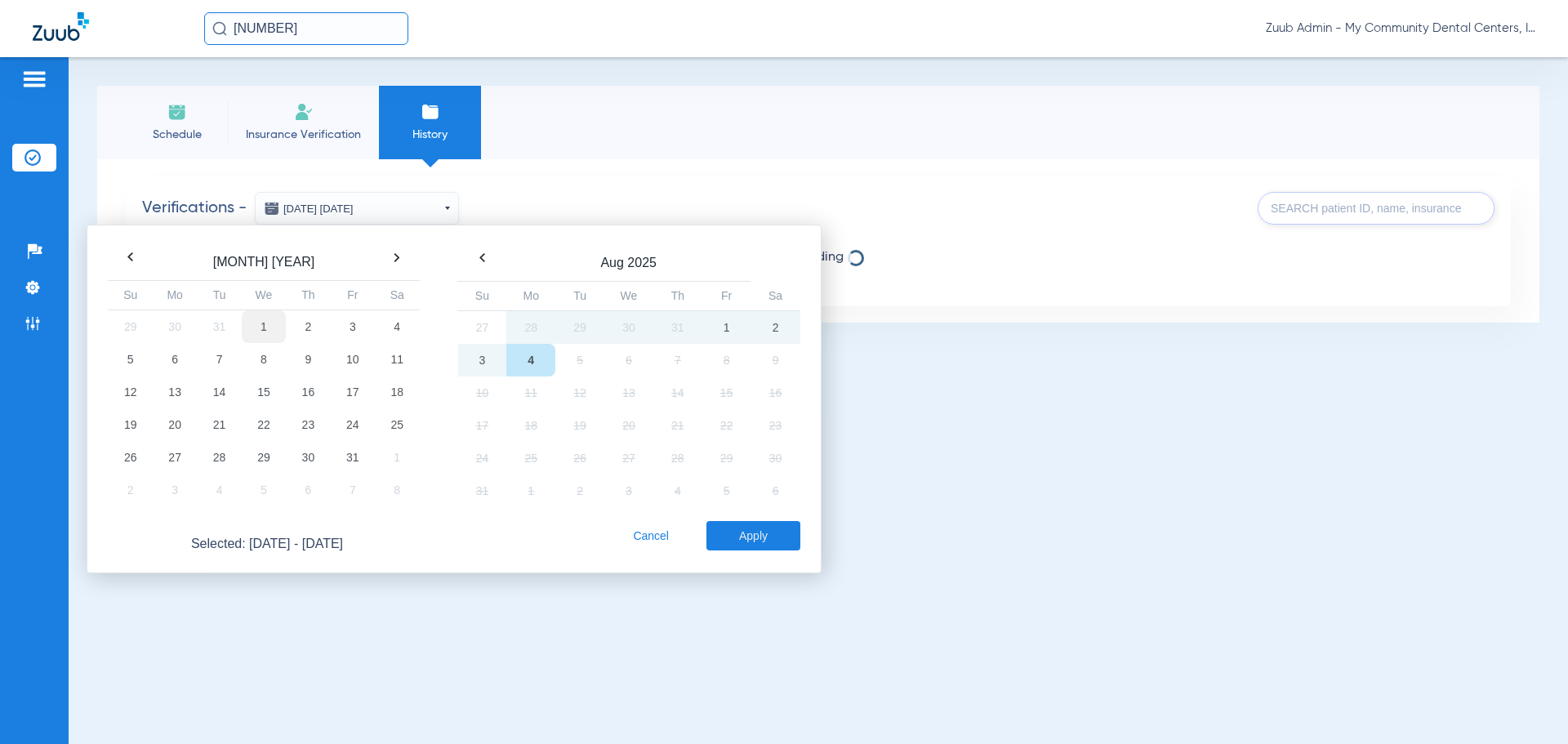 click on "1" 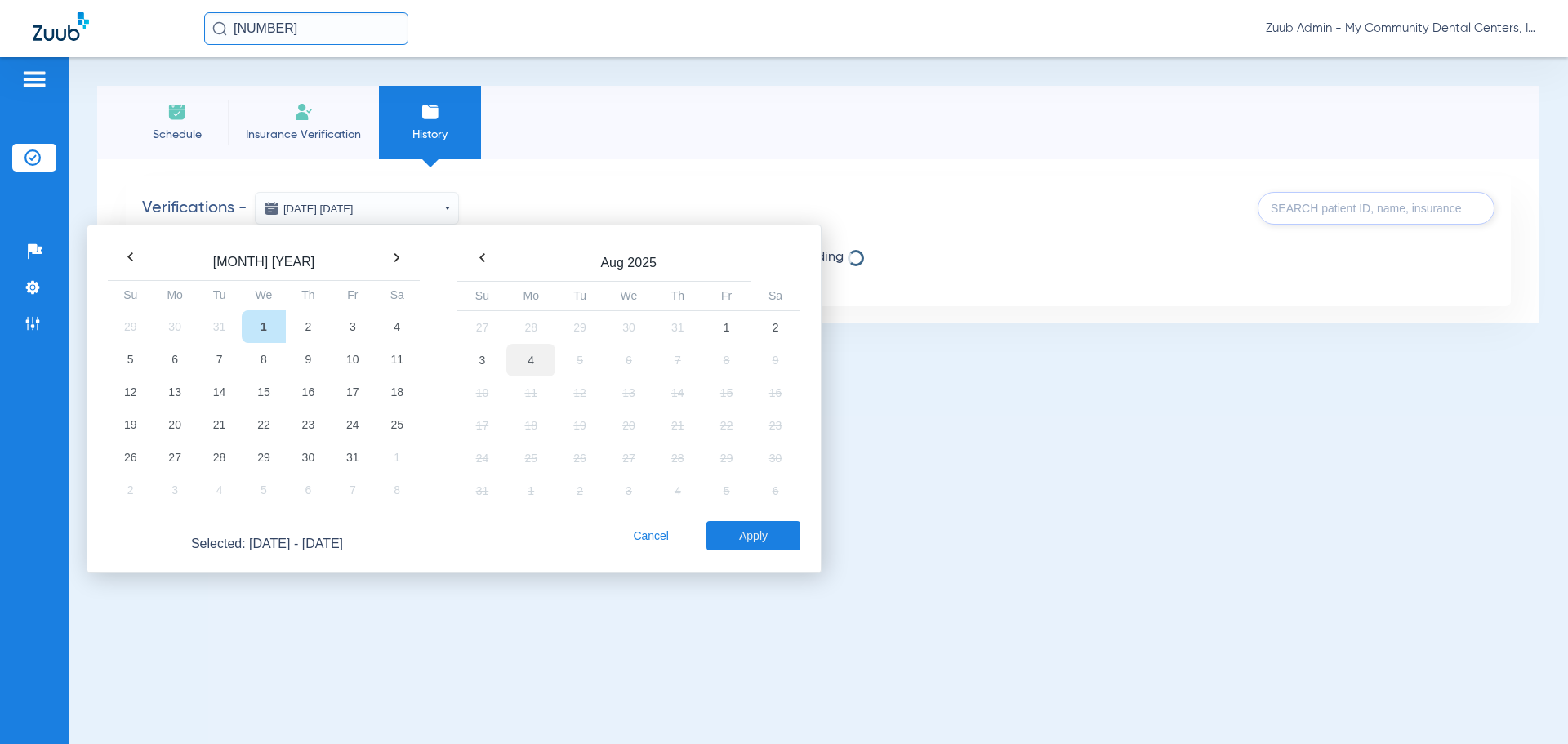 click on "4" 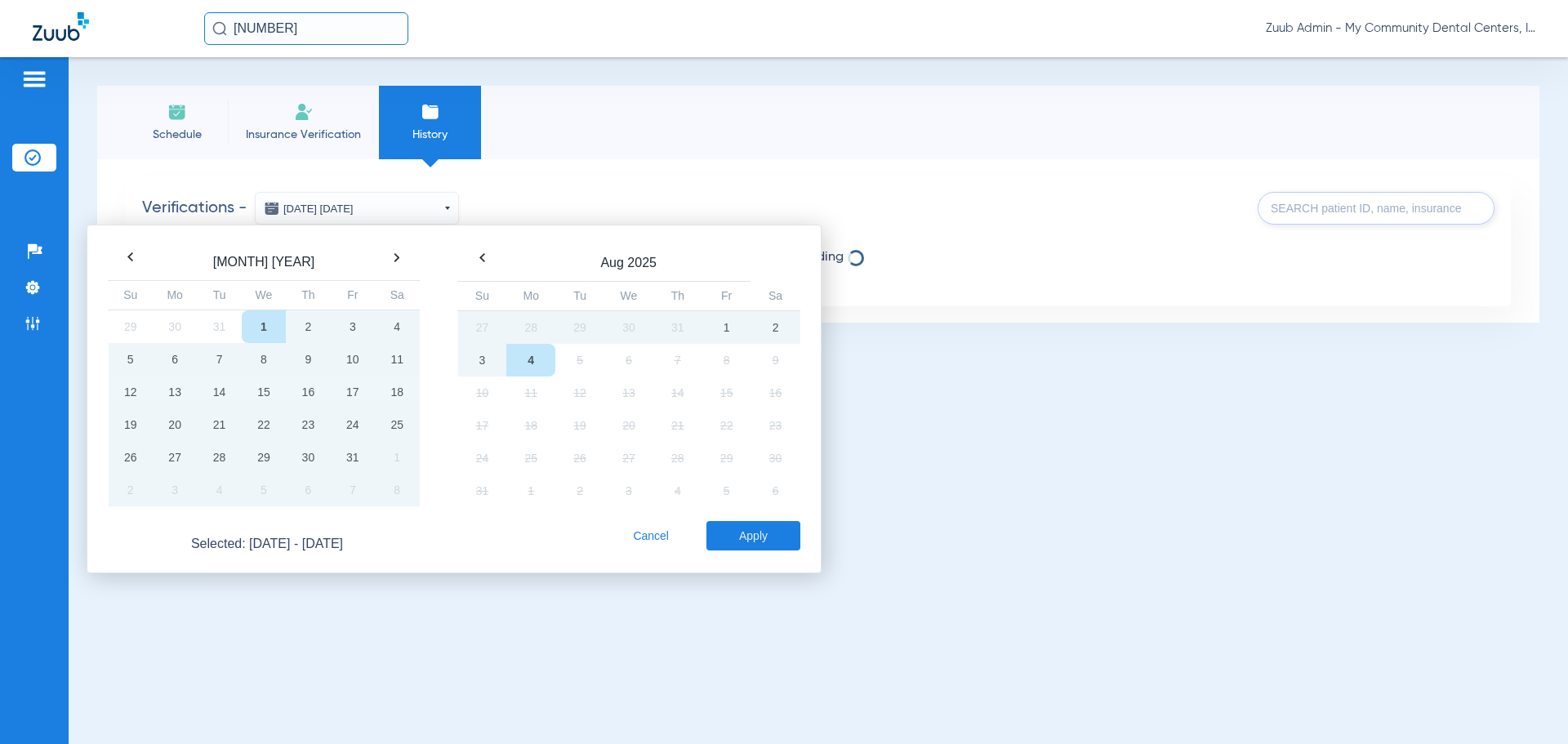 click on "Apply" 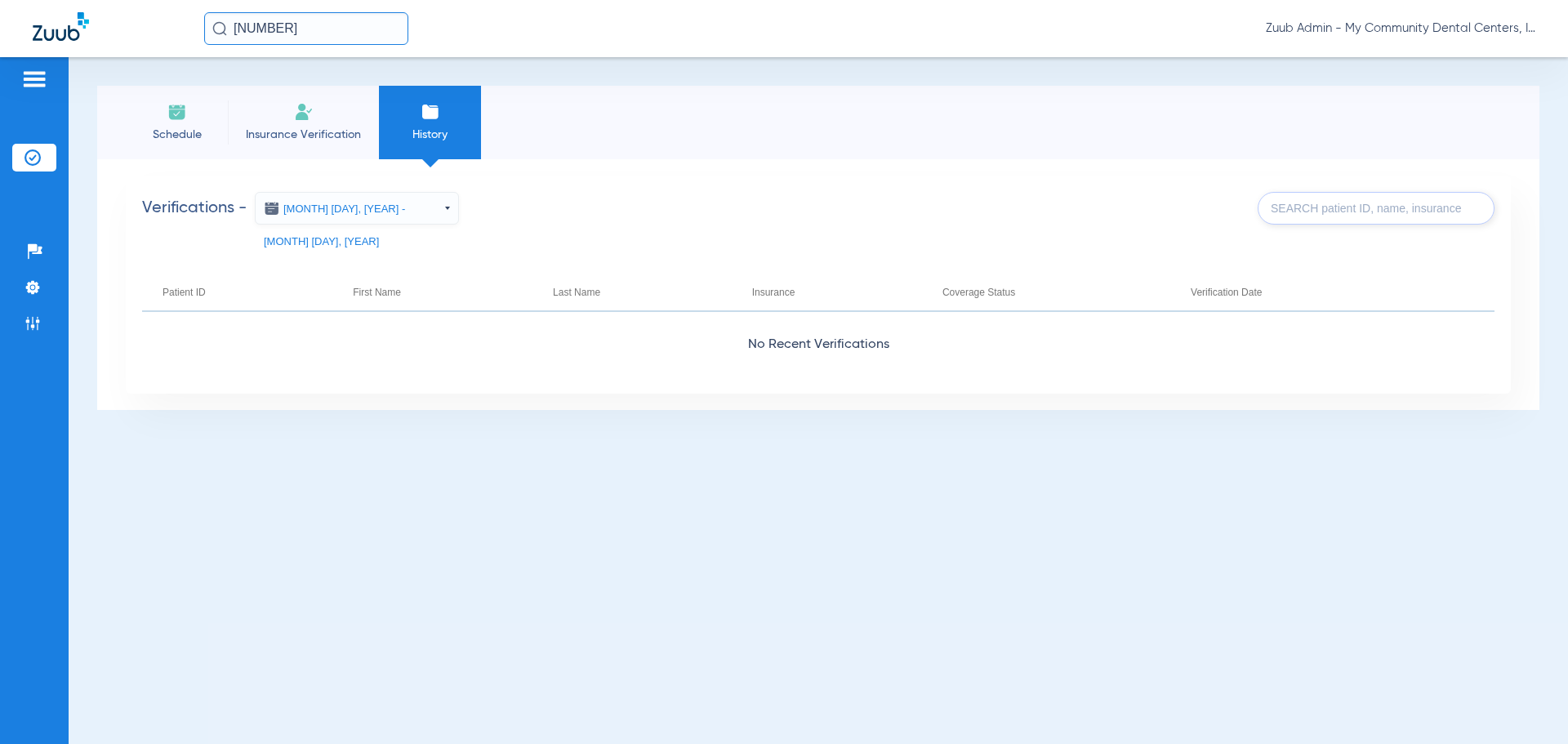 drag, startPoint x: 292, startPoint y: 32, endPoint x: 219, endPoint y: 34, distance: 73.02739 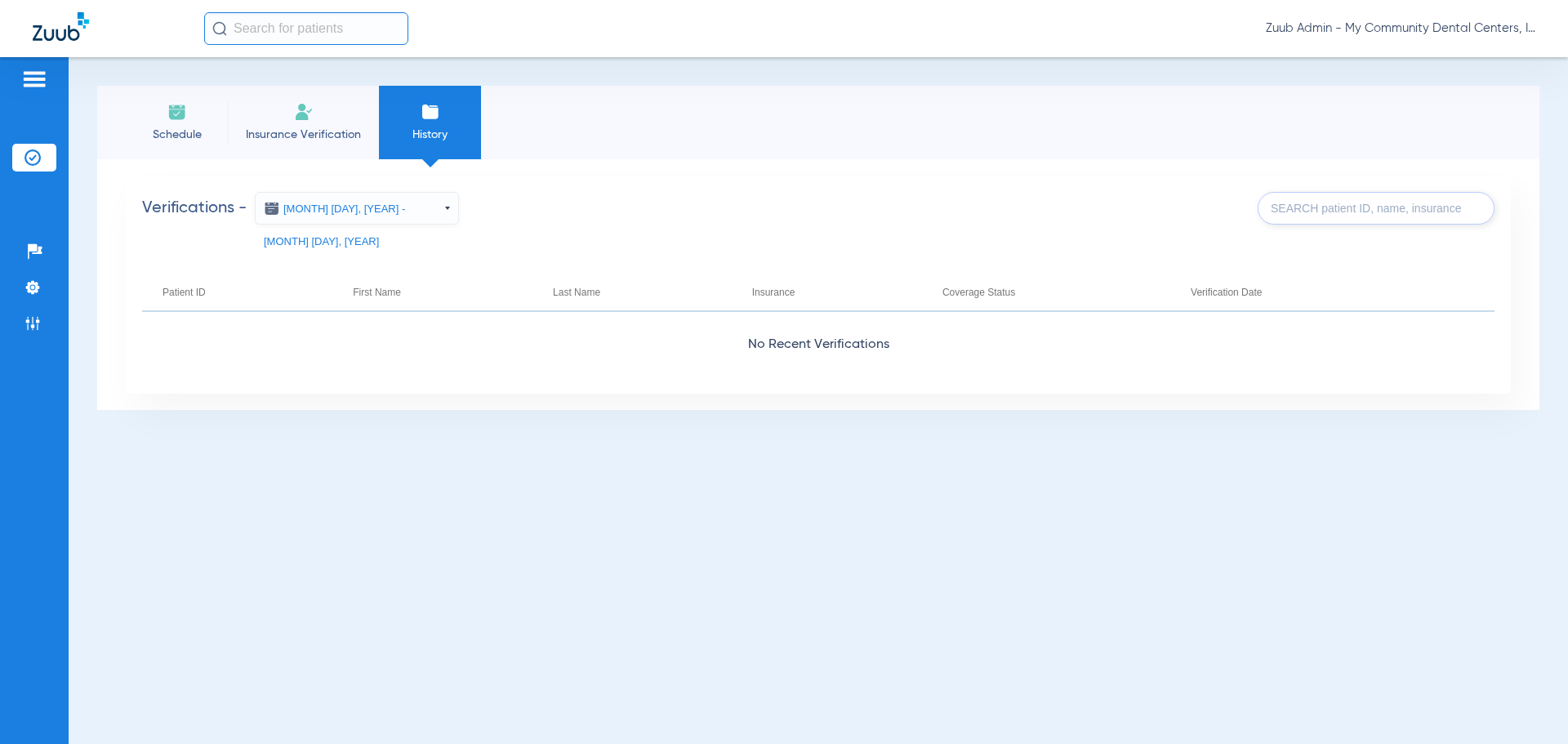type 